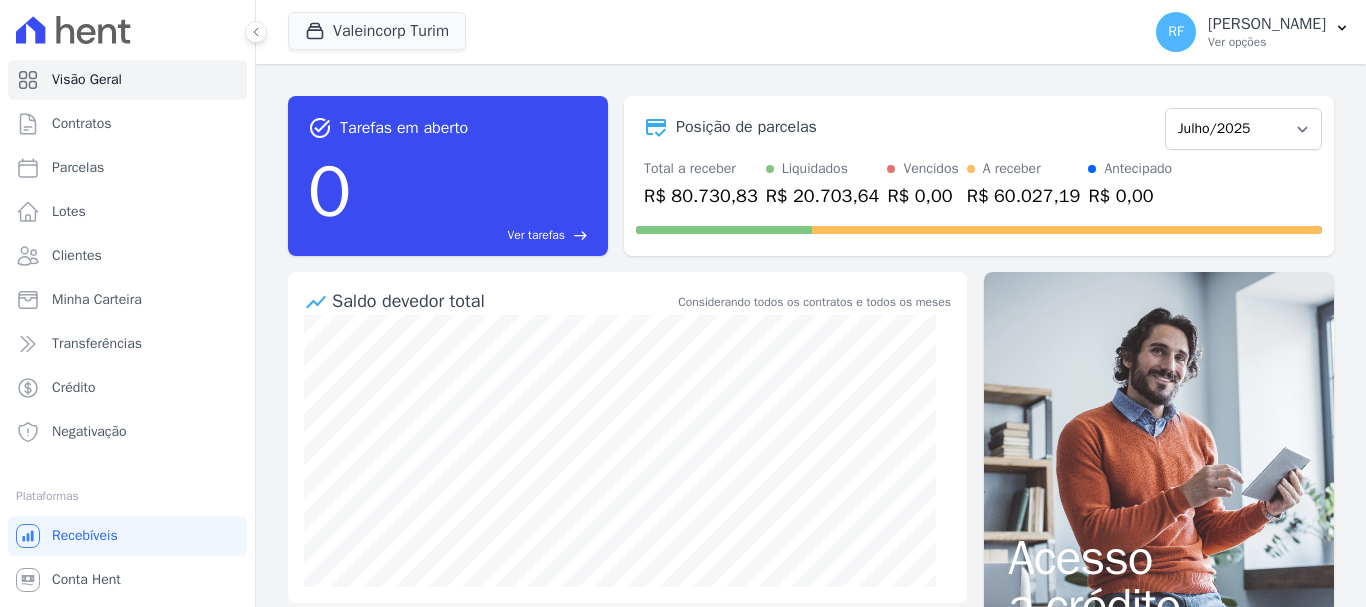 scroll, scrollTop: 0, scrollLeft: 0, axis: both 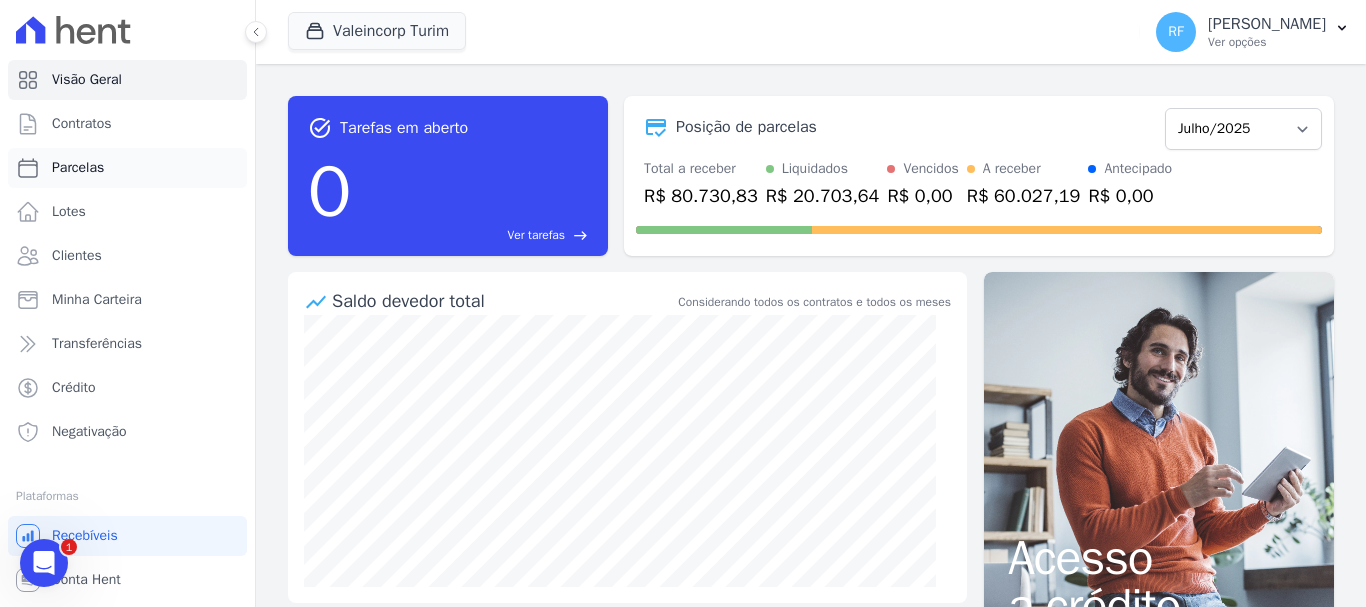 click on "Parcelas" at bounding box center (127, 168) 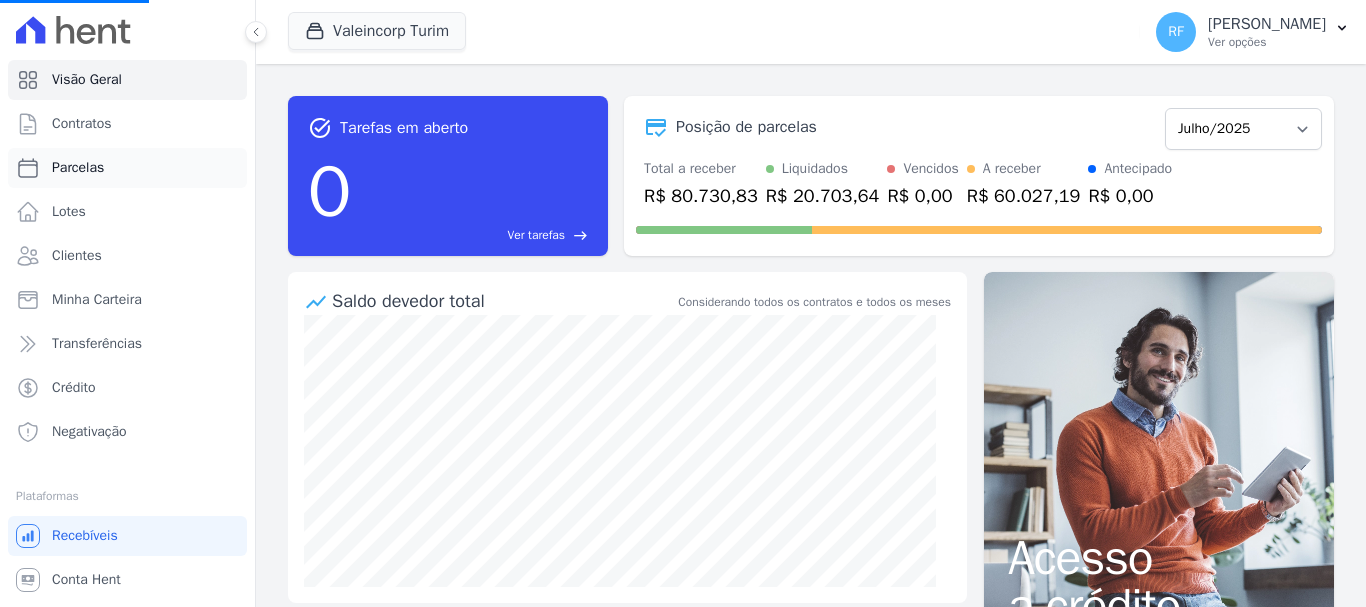 select 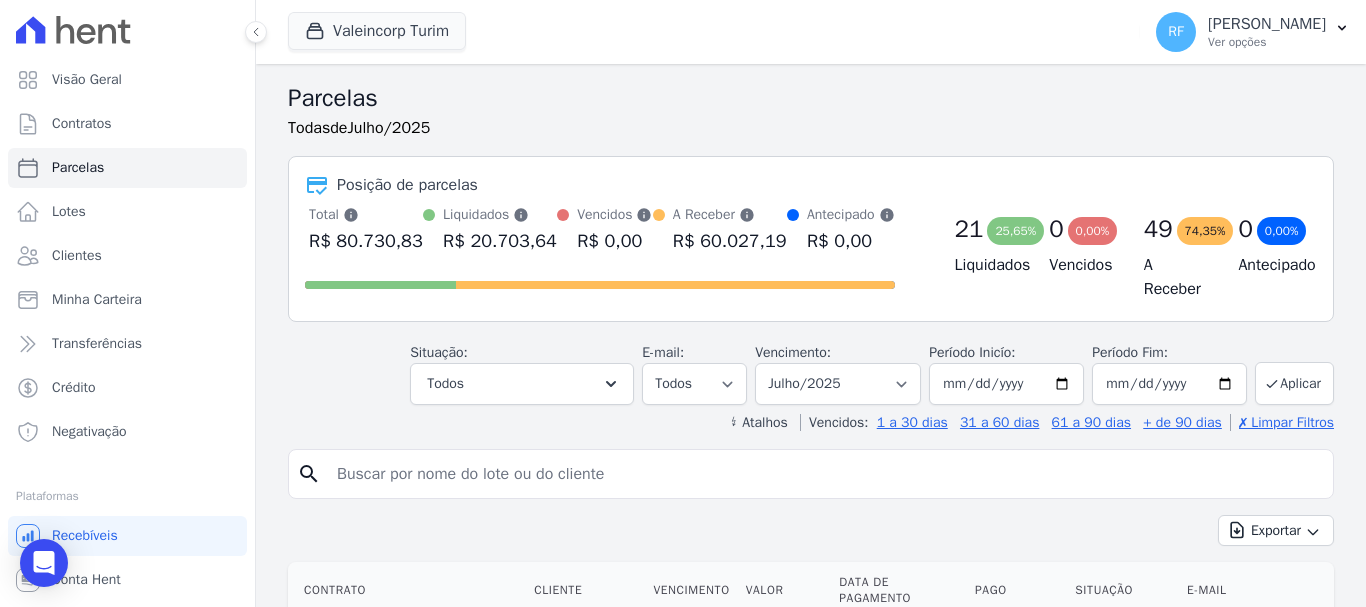 click at bounding box center (825, 474) 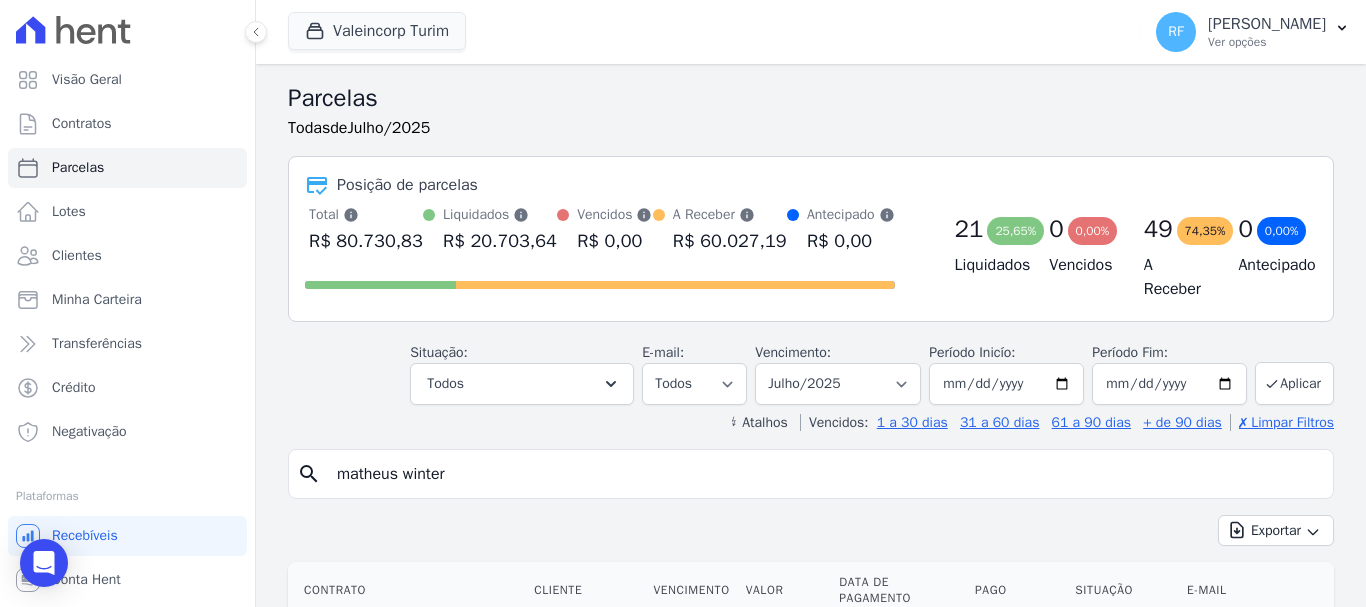type on "matheus winter" 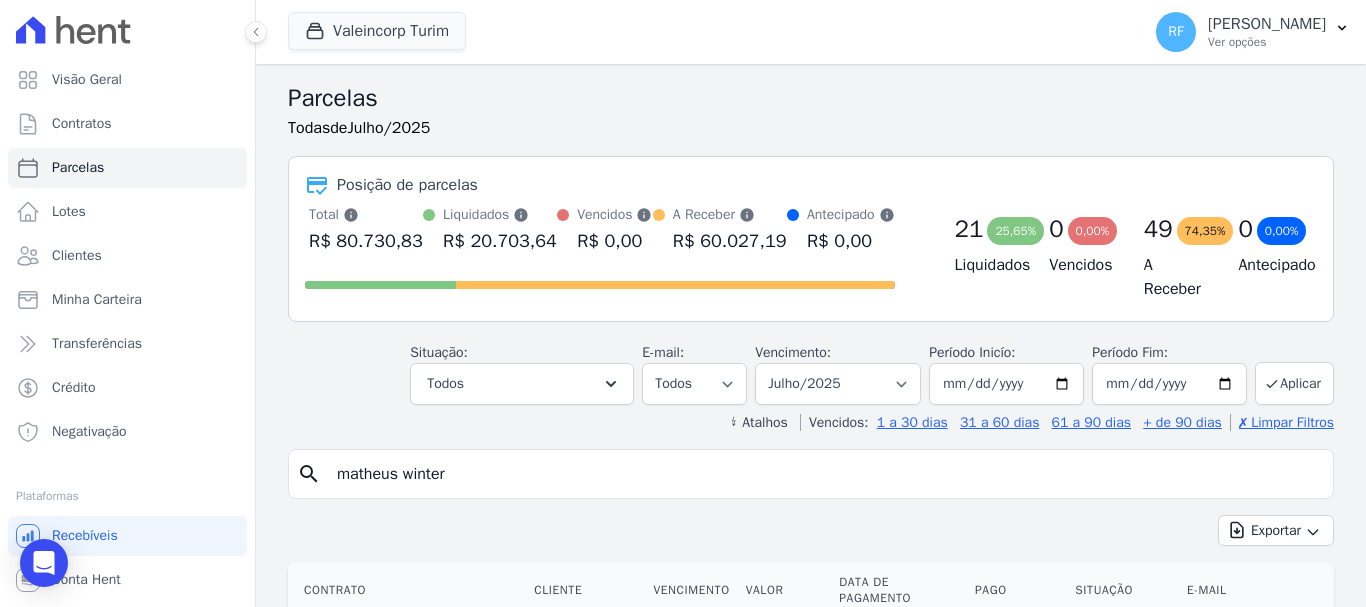 select 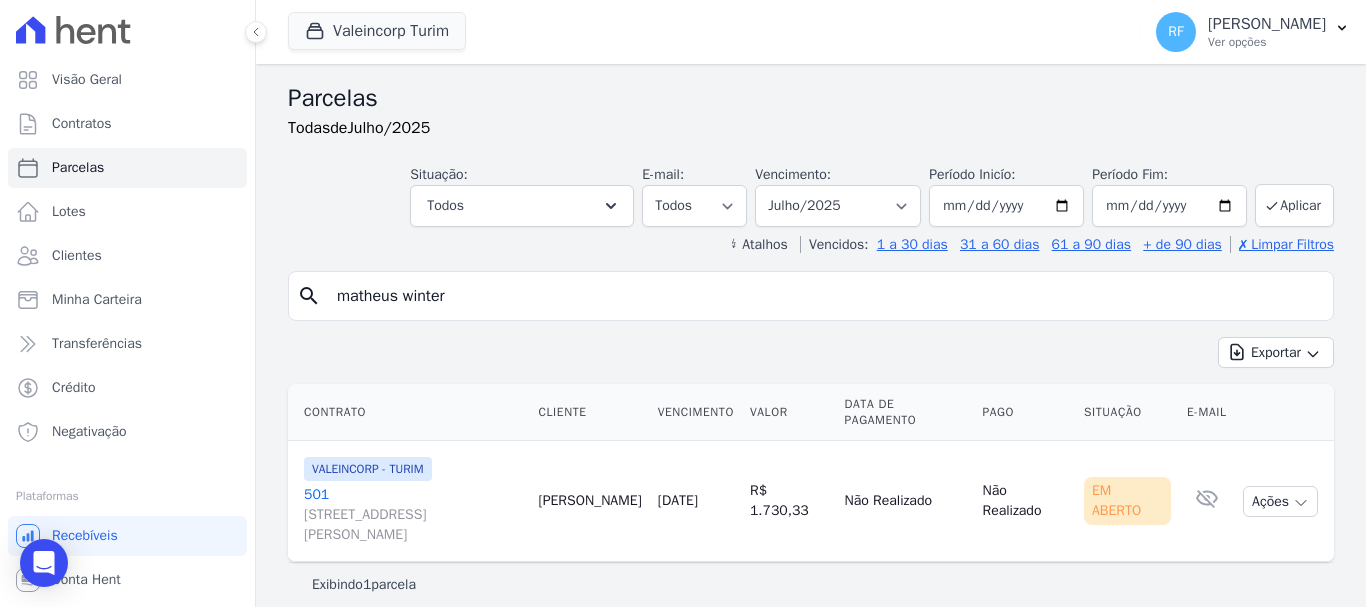 scroll, scrollTop: 16, scrollLeft: 0, axis: vertical 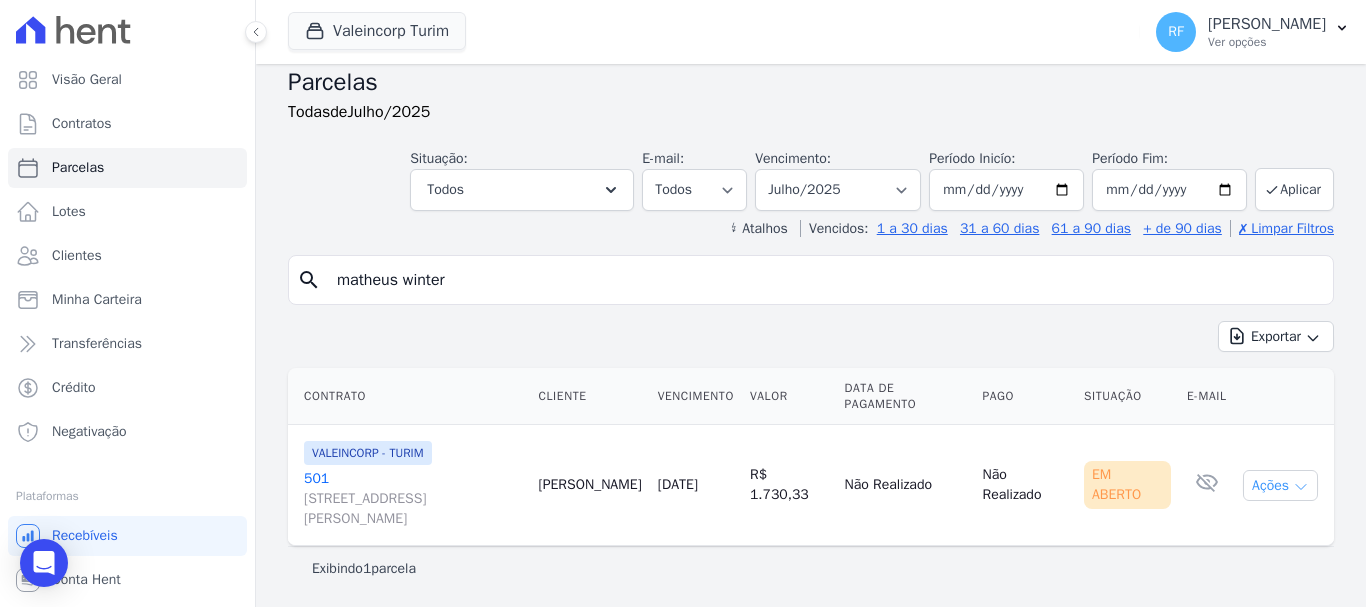 click on "Ações" at bounding box center [1280, 485] 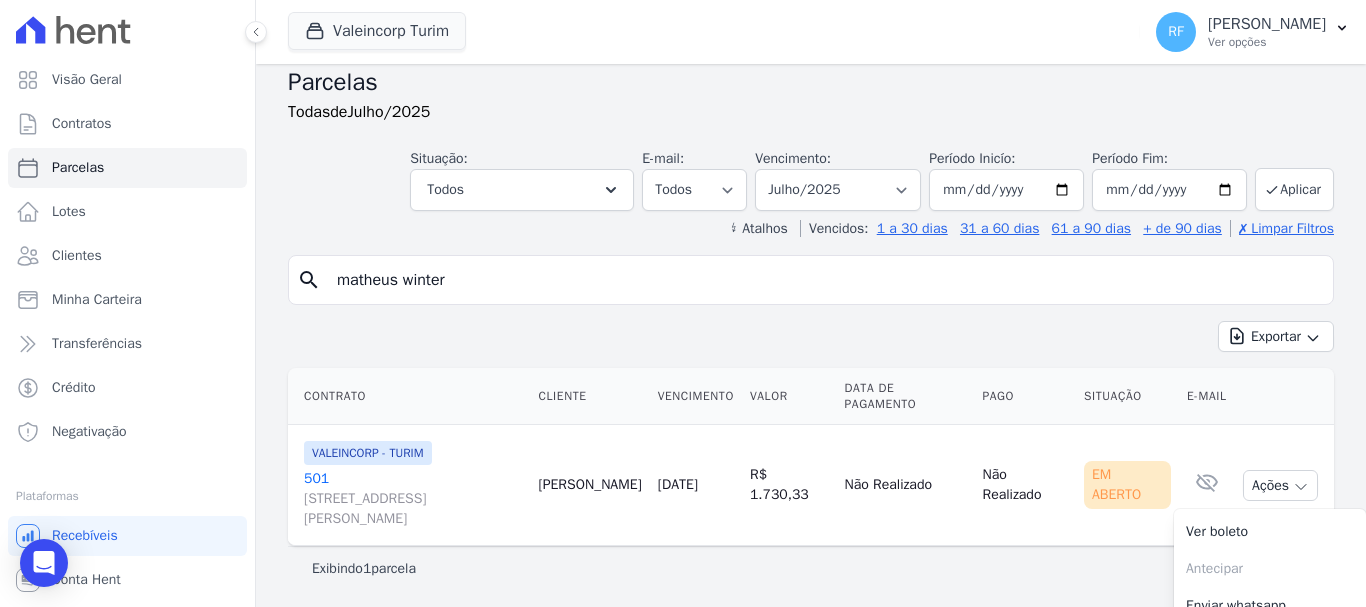 scroll, scrollTop: 111, scrollLeft: 0, axis: vertical 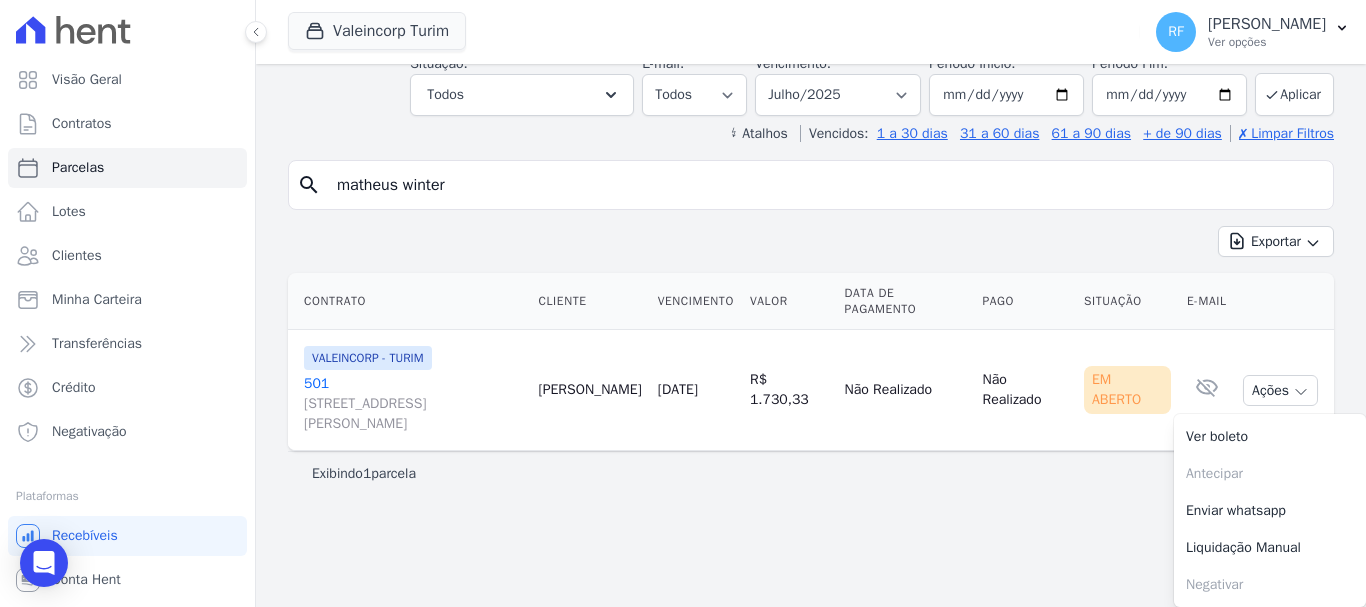 click on "Parcelas
Todas
de  Julho/2025
Situação:
Agendado
Em Aberto
Pago
Processando
Cancelado
Vencido
Transferindo
Depositado
Pago por fora
Retido
Todos
Selecionar todos
[GEOGRAPHIC_DATA]
Em [GEOGRAPHIC_DATA]
Pago" at bounding box center [811, 335] 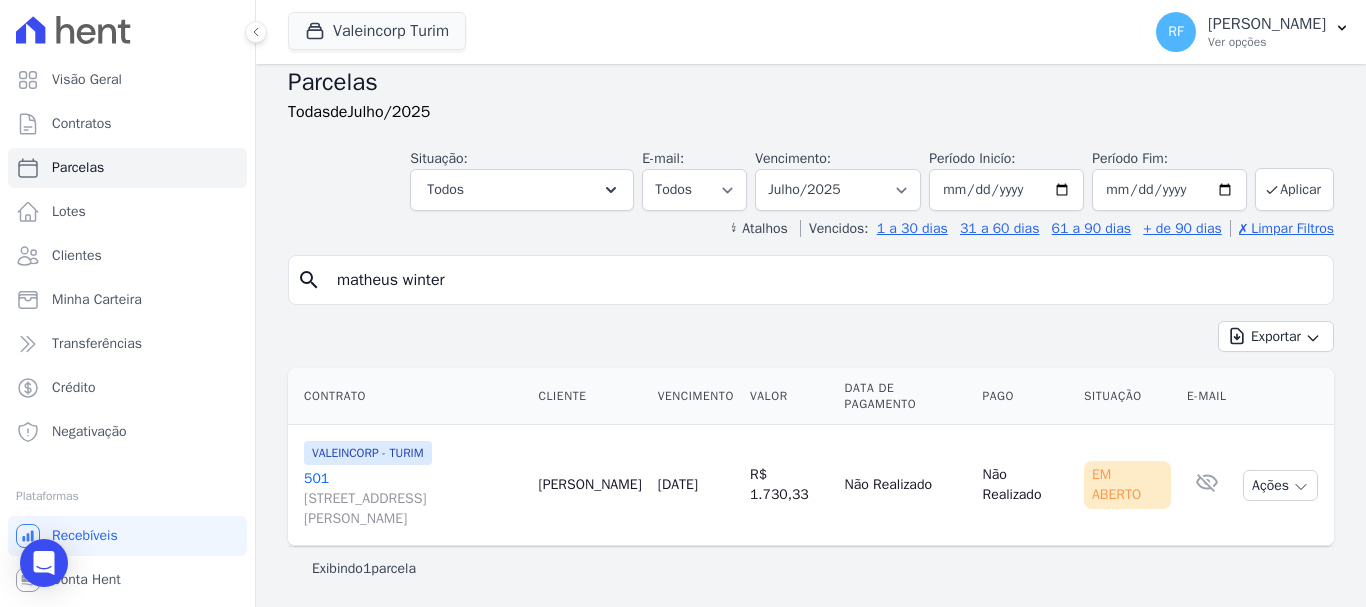 scroll, scrollTop: 16, scrollLeft: 0, axis: vertical 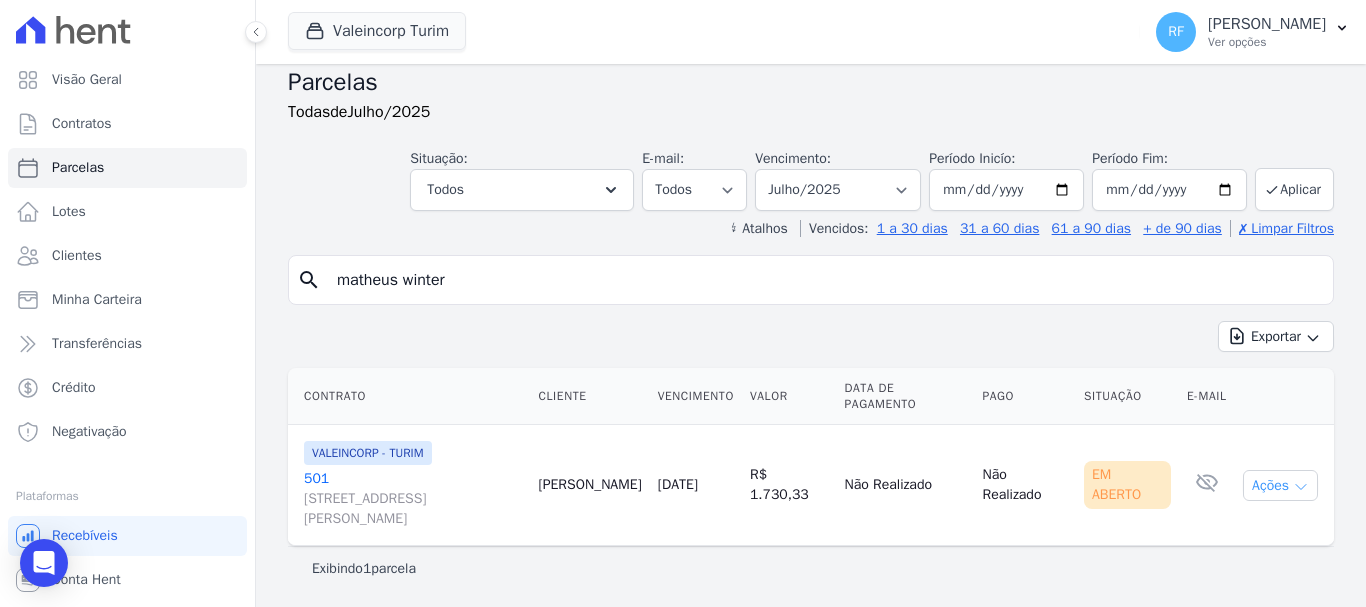 click on "Ações" at bounding box center (1280, 485) 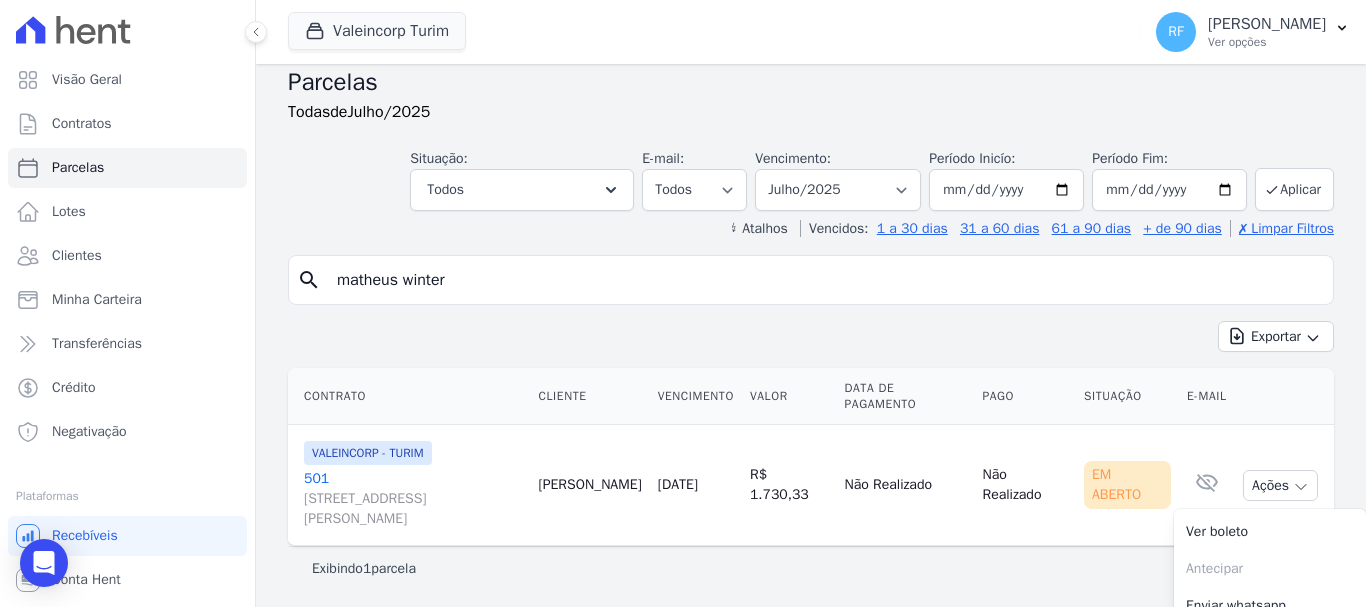 scroll, scrollTop: 111, scrollLeft: 0, axis: vertical 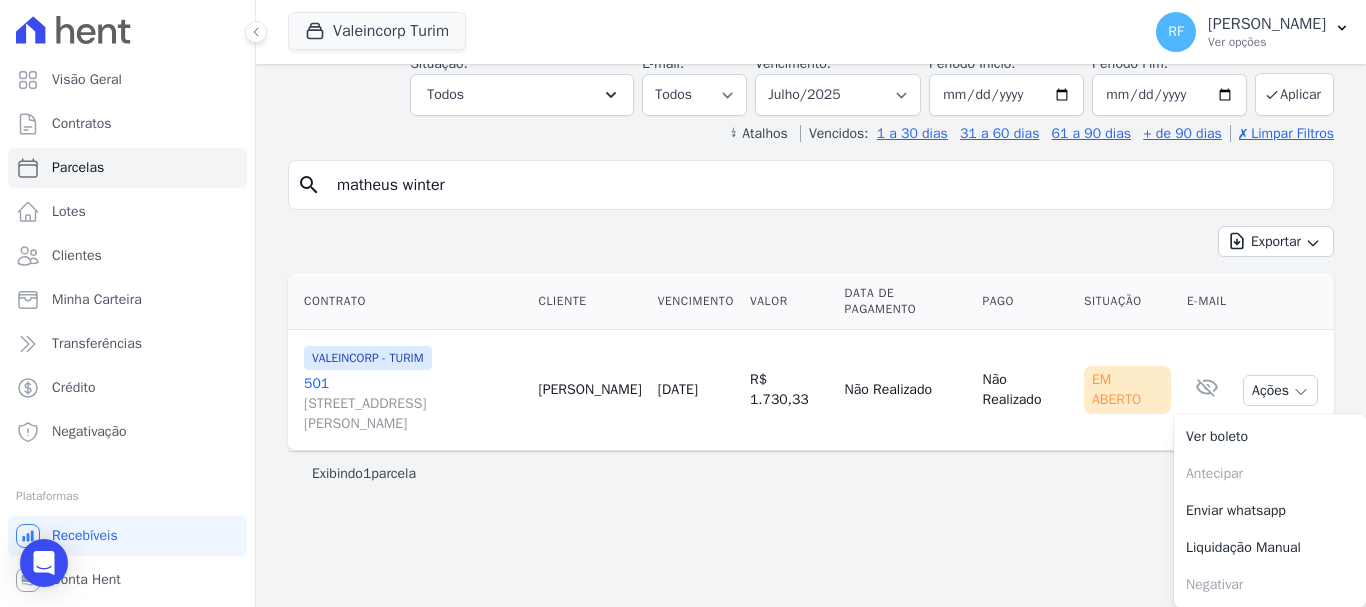 click on "501
[STREET_ADDRESS][PERSON_NAME]" at bounding box center (413, 404) 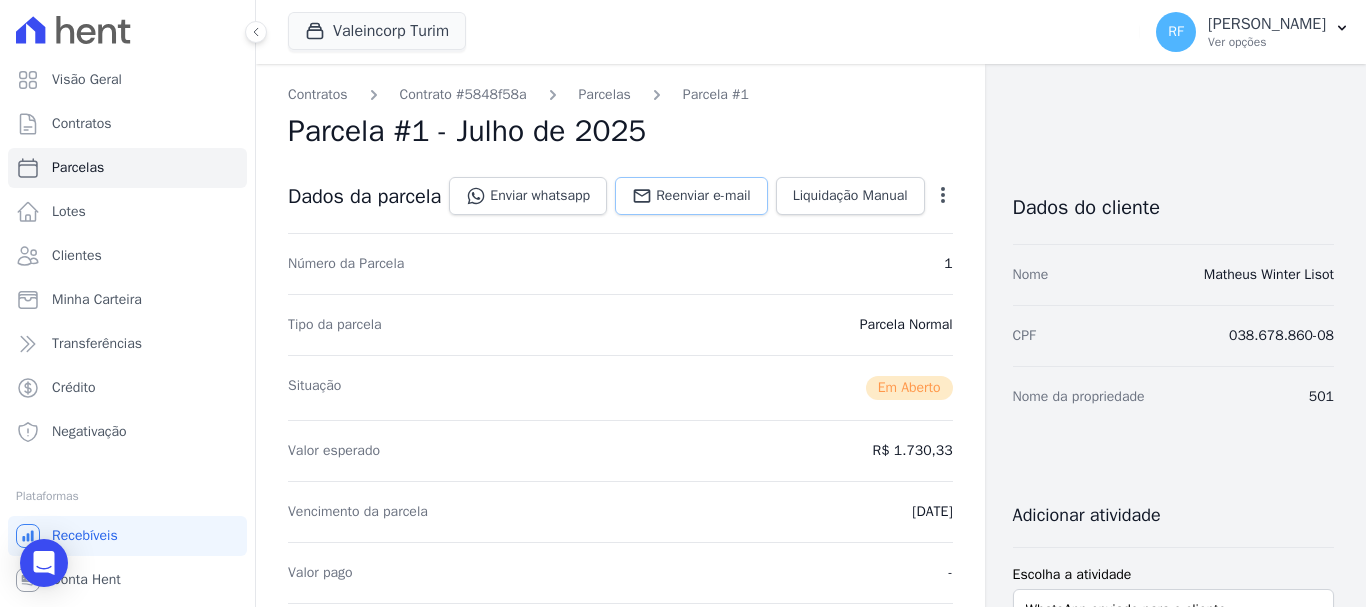 click on "Reenviar e-mail" at bounding box center (703, 196) 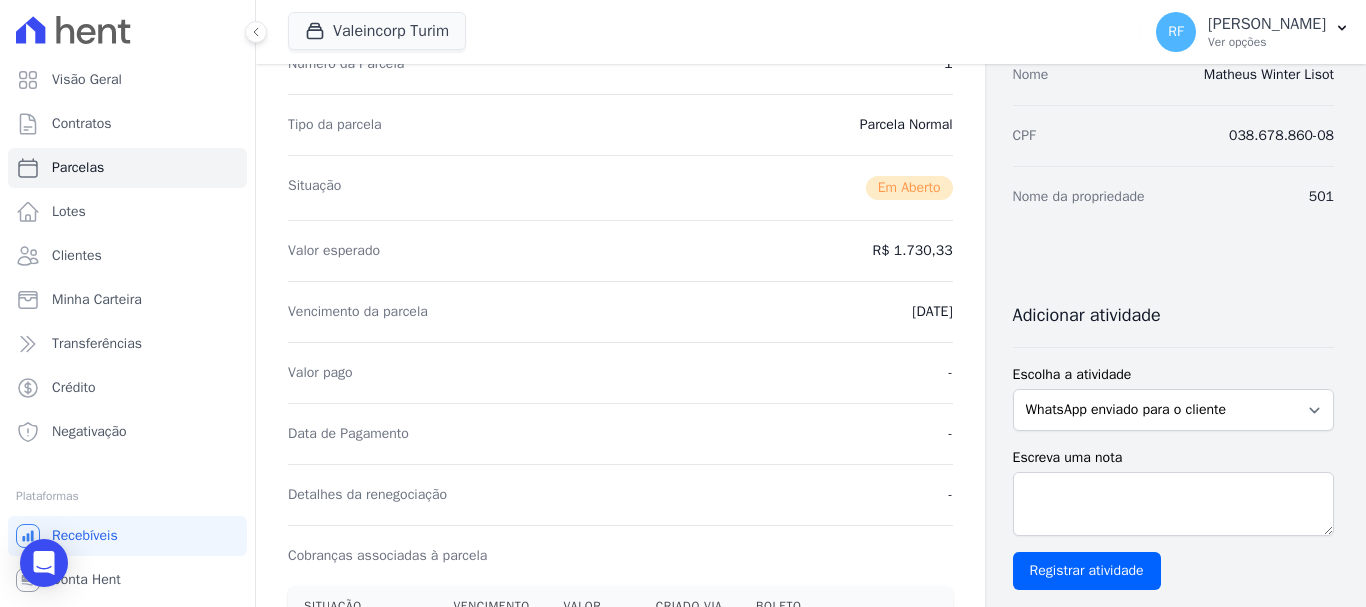 scroll, scrollTop: 0, scrollLeft: 0, axis: both 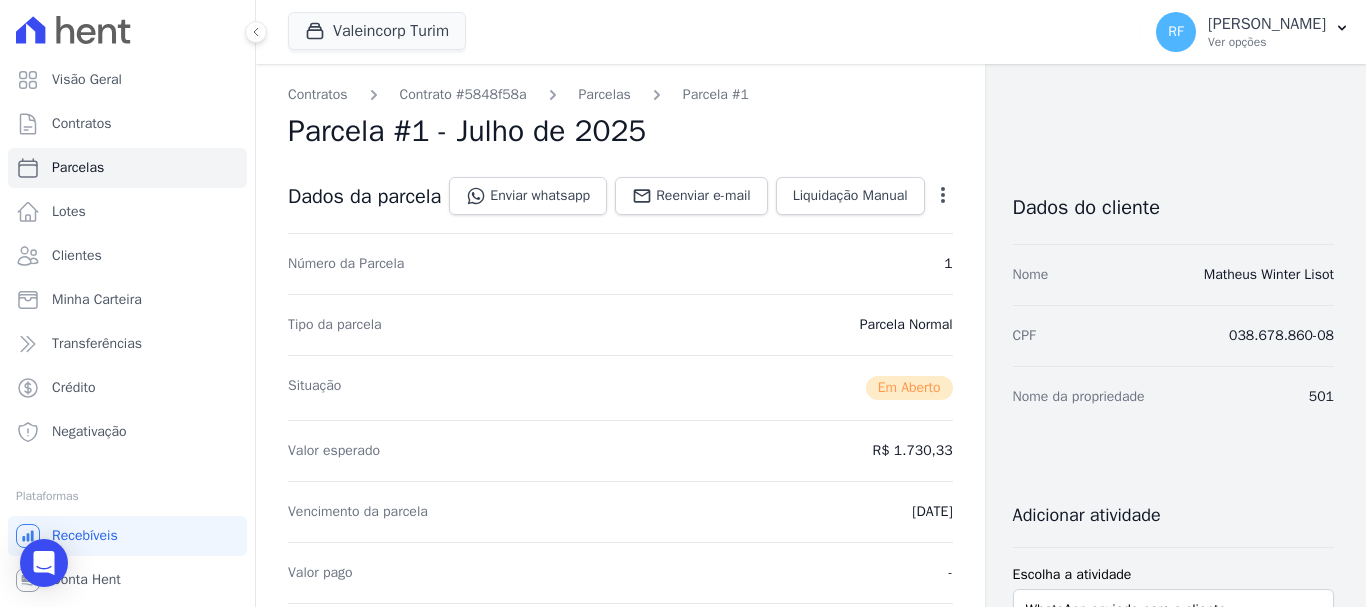 click on "Open options
Alterar
Cancelar Cobrança
Cancelar boleto
Você está prestes a cancelar um boleto, se estiver certo desta ação lembre-se que,
ao cancelar um boleto, você poderá editar o valor e o vencimento desta parcela e emitir um novo boleto.
Data de Vencimento: [DATE]
Valor devido: R$ 1.730,33
Atenção: O cancelamento definitivo de um boleto associado à parcela acontece em aproximadamente 1 dia.
Até lá, o título ainda estará ativo.
[GEOGRAPHIC_DATA]
Confirmar" at bounding box center (939, 198) 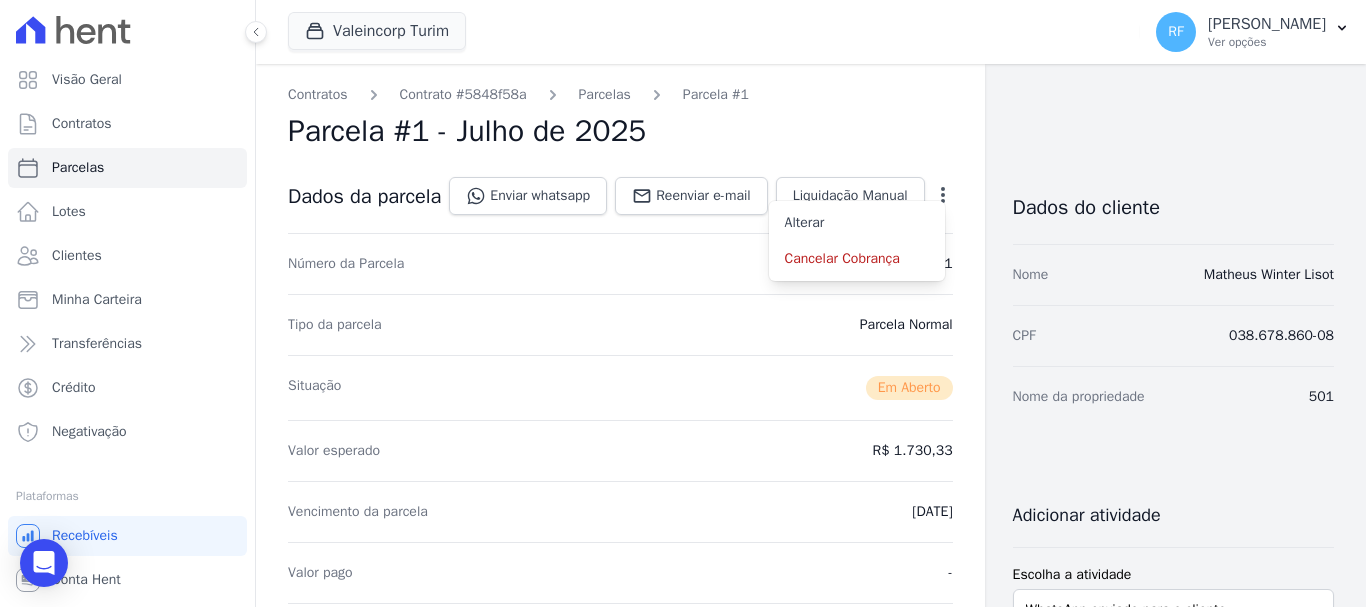 click on "Situação
Em [GEOGRAPHIC_DATA]" at bounding box center [620, 387] 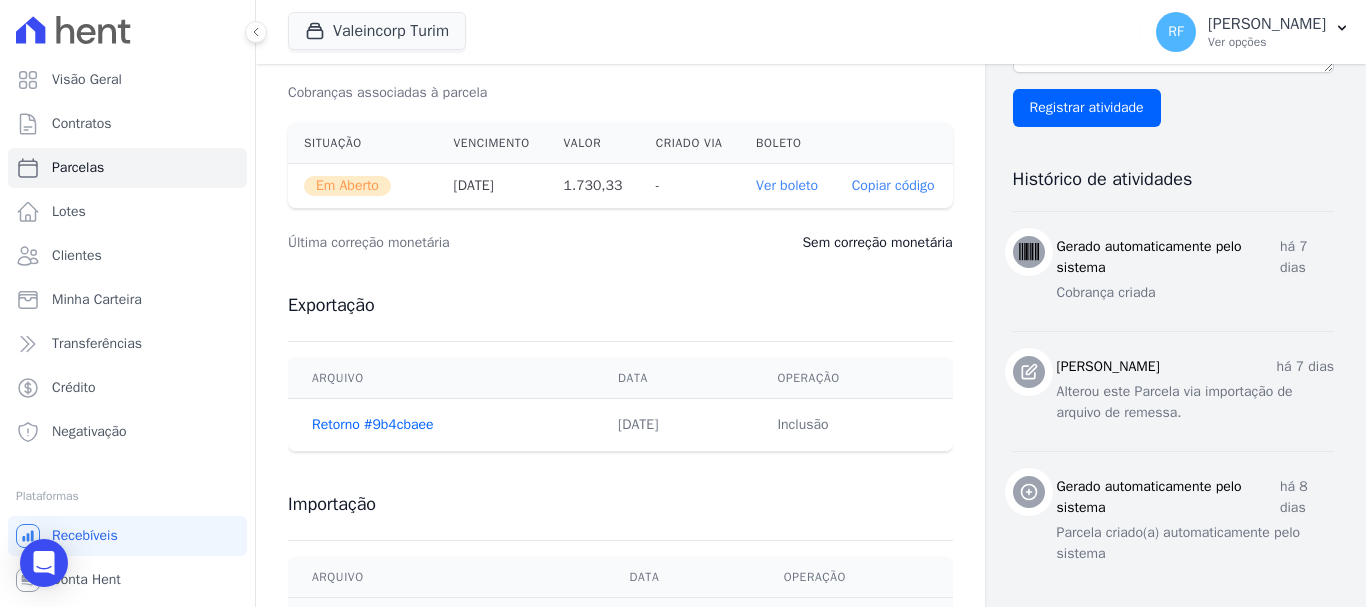 scroll, scrollTop: 563, scrollLeft: 0, axis: vertical 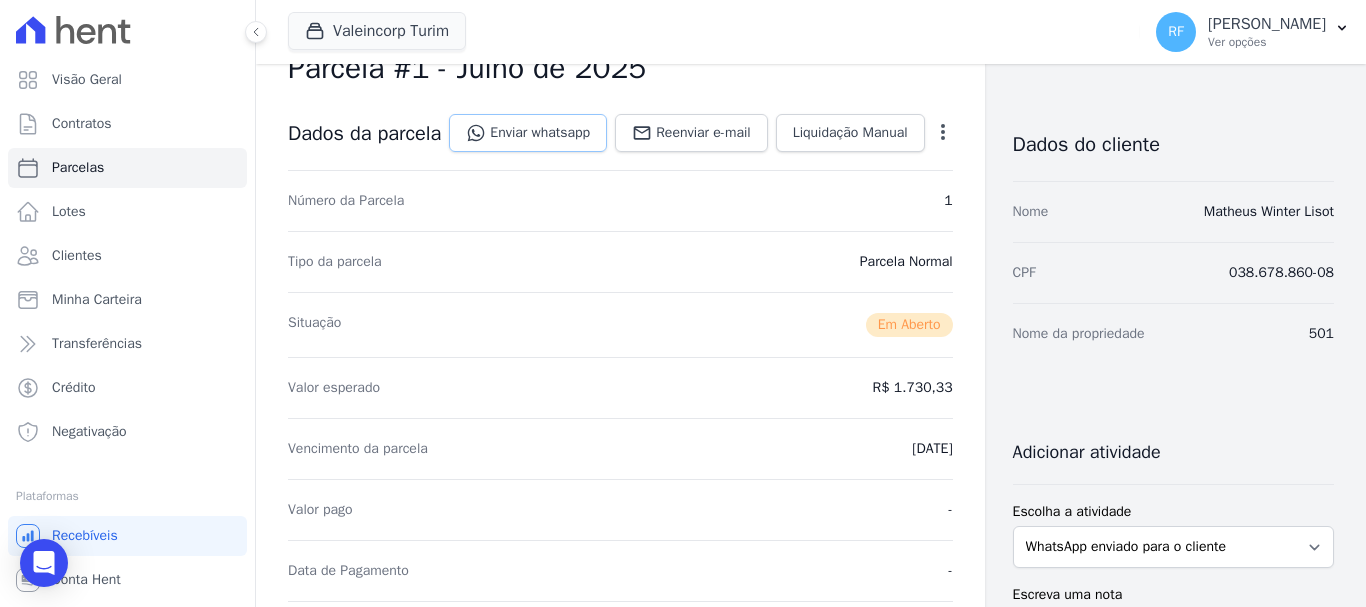 click on "Enviar whatsapp" at bounding box center (528, 133) 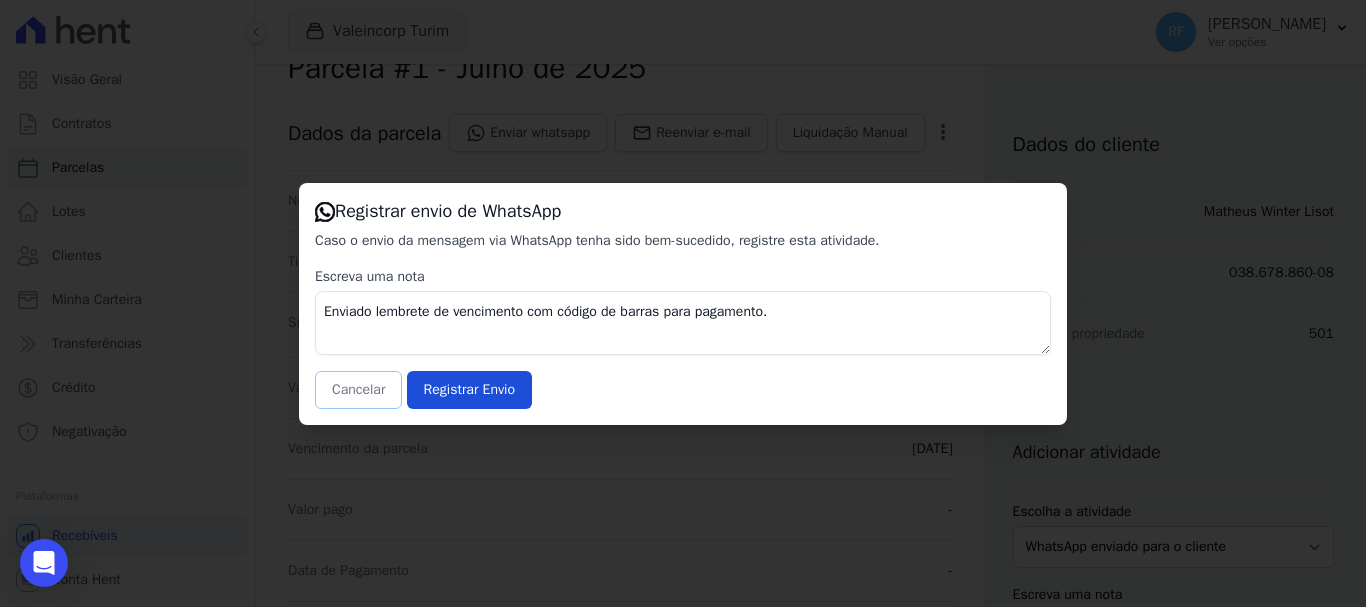 click on "Cancelar" at bounding box center (358, 390) 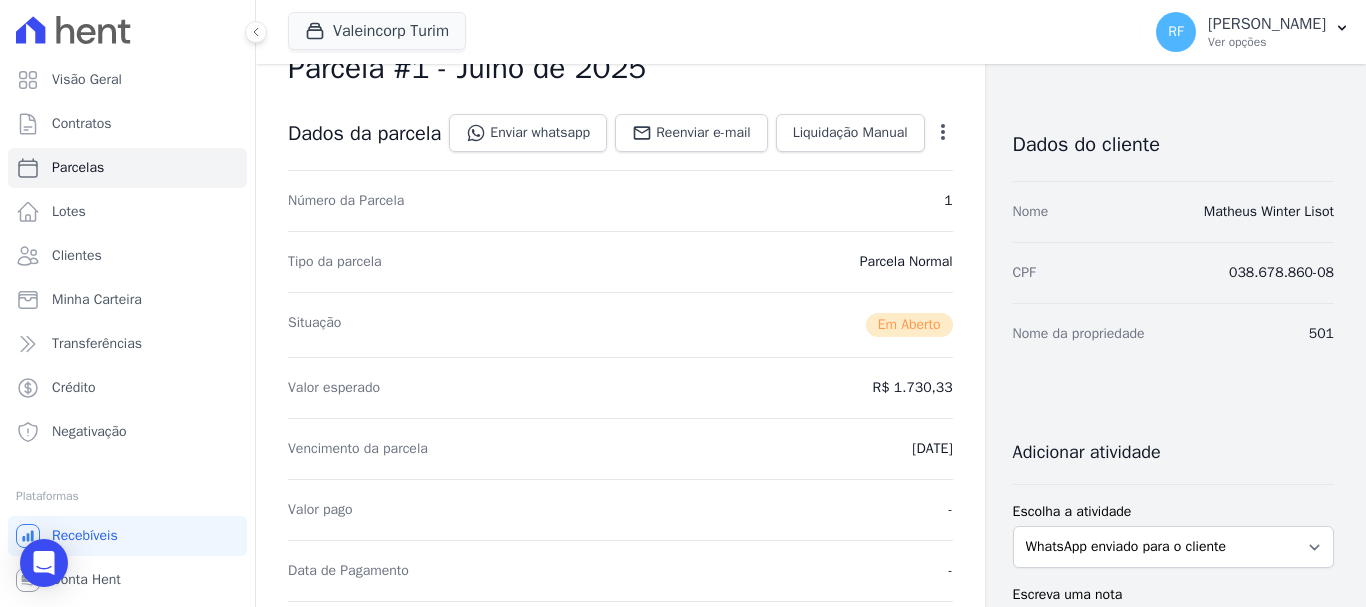 scroll, scrollTop: 0, scrollLeft: 0, axis: both 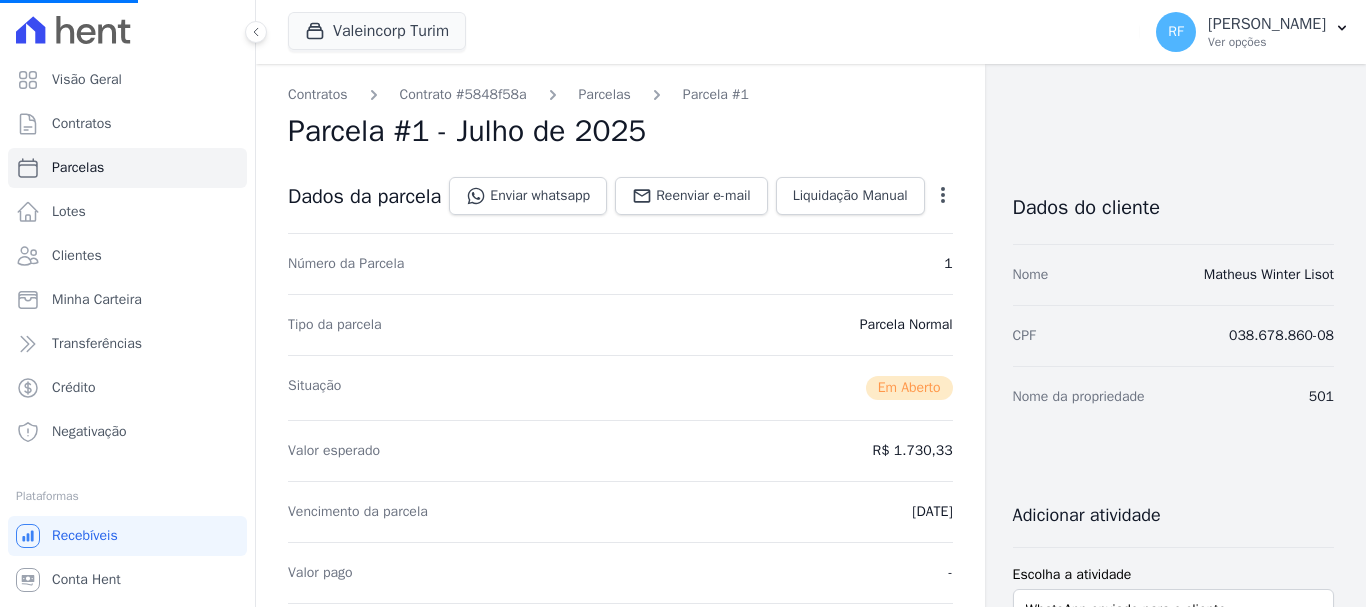 select 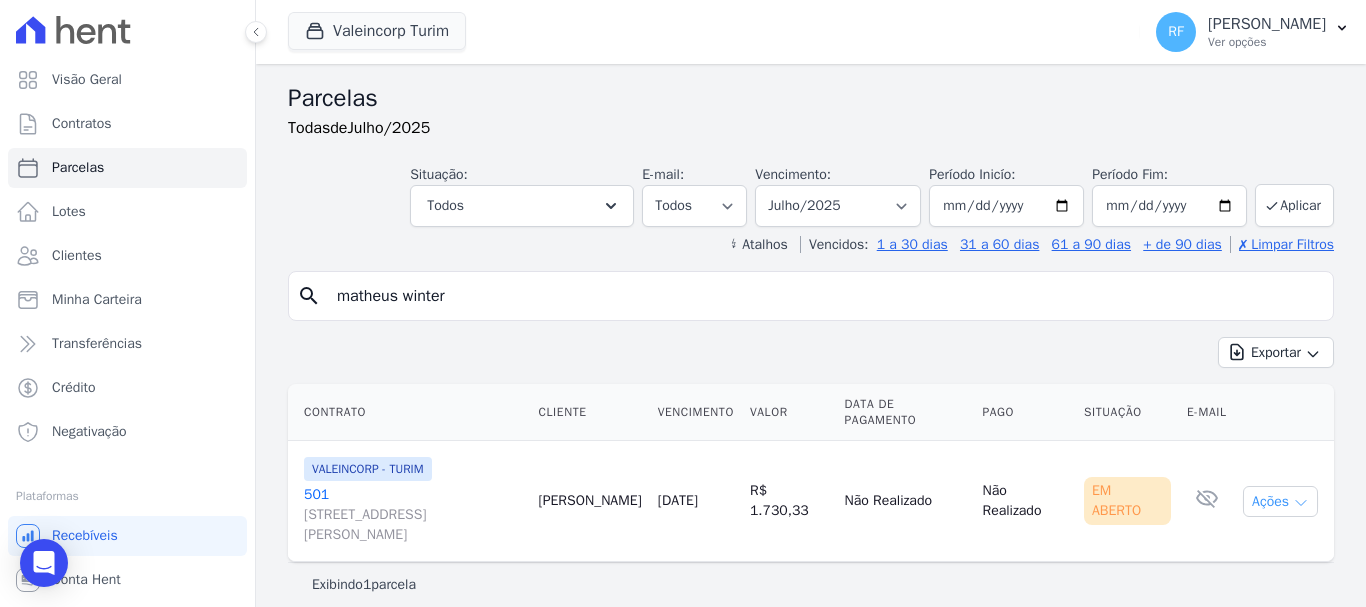 click on "Ações" at bounding box center [1280, 501] 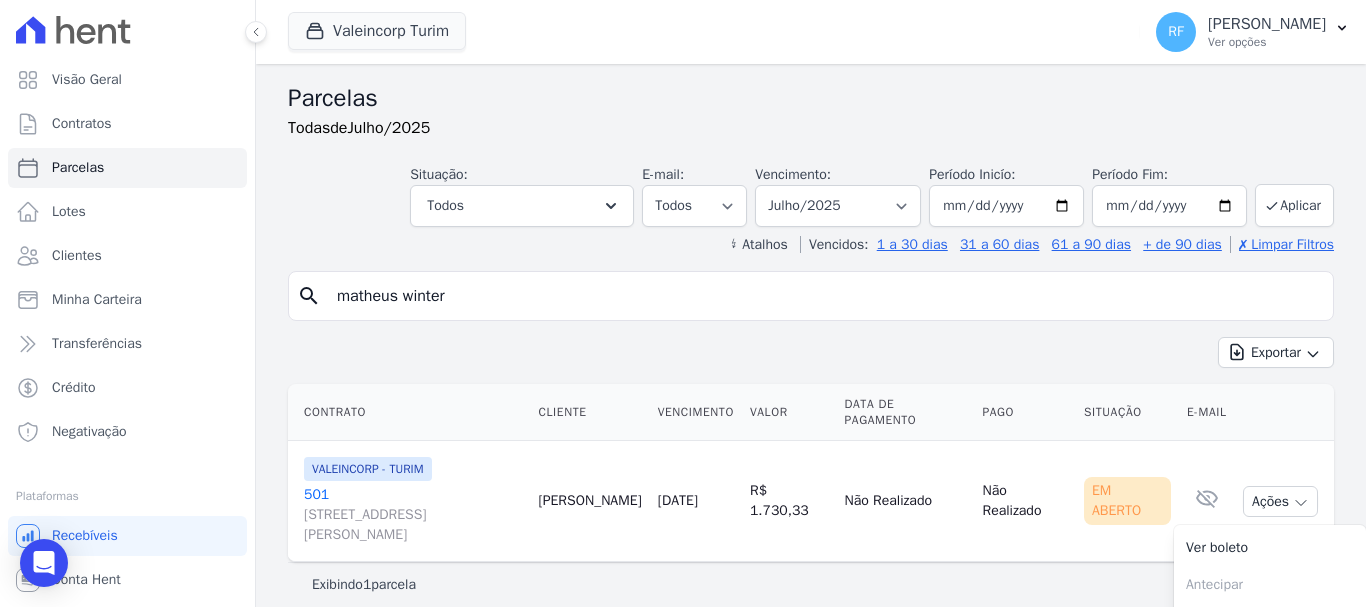 scroll, scrollTop: 100, scrollLeft: 0, axis: vertical 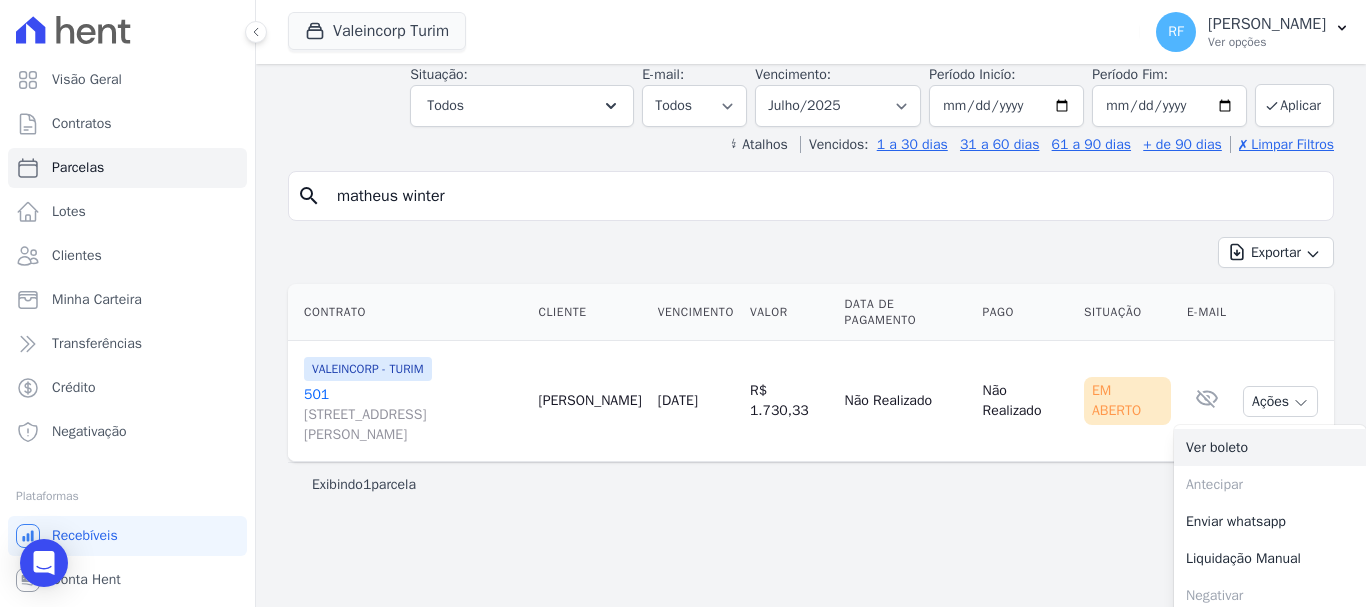 click on "Ver boleto" at bounding box center (1270, 447) 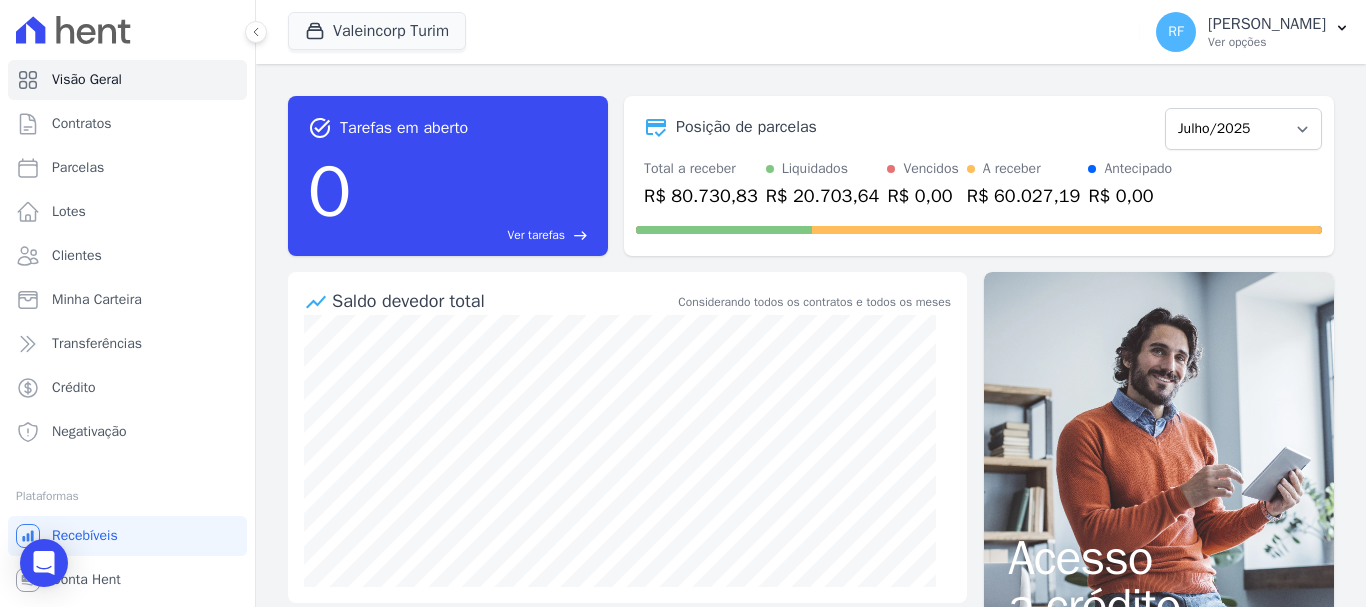 scroll, scrollTop: 0, scrollLeft: 0, axis: both 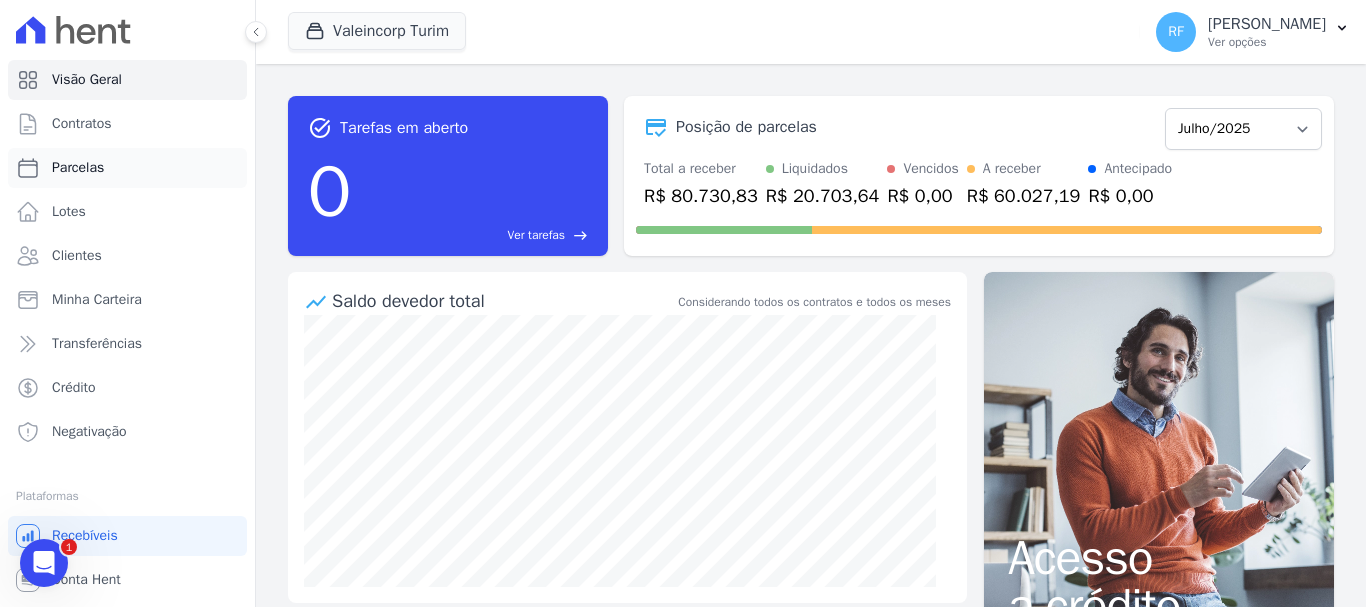 click on "Parcelas" at bounding box center (78, 168) 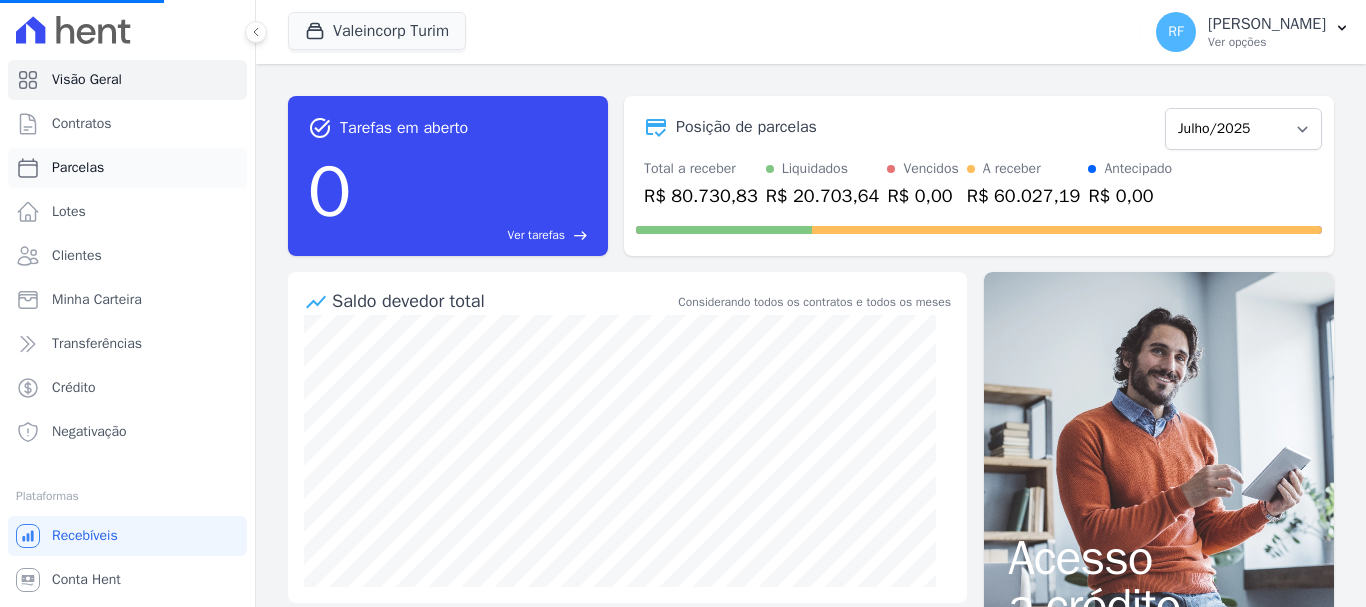select 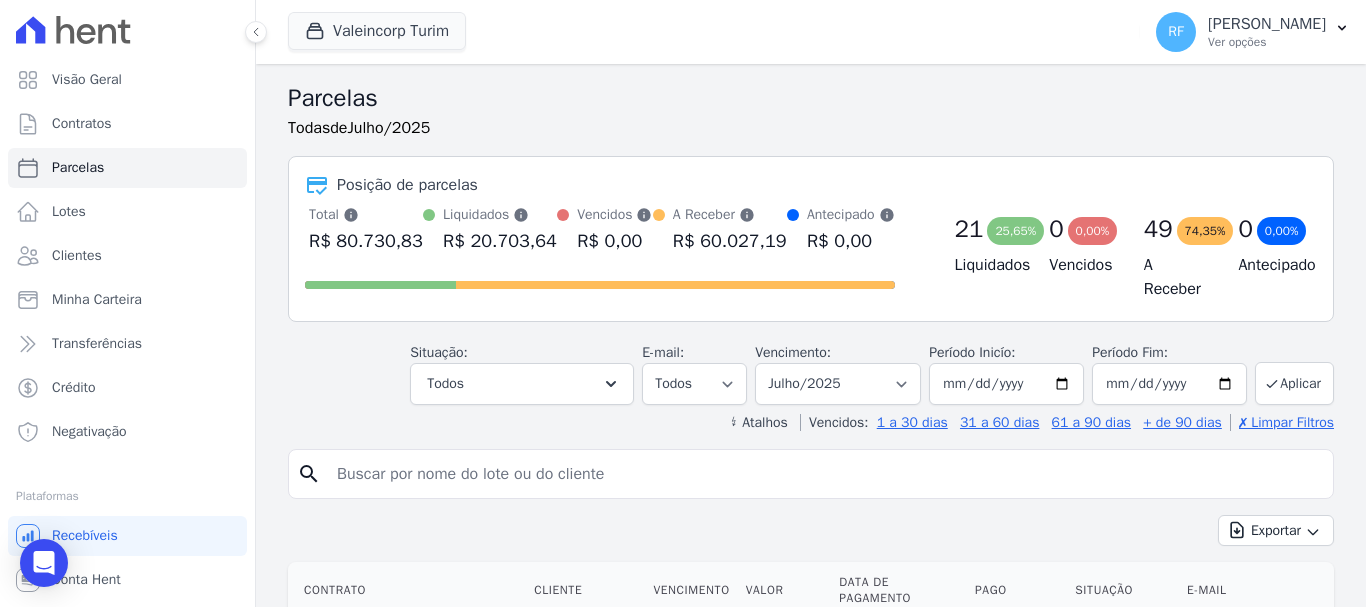 click at bounding box center (825, 474) 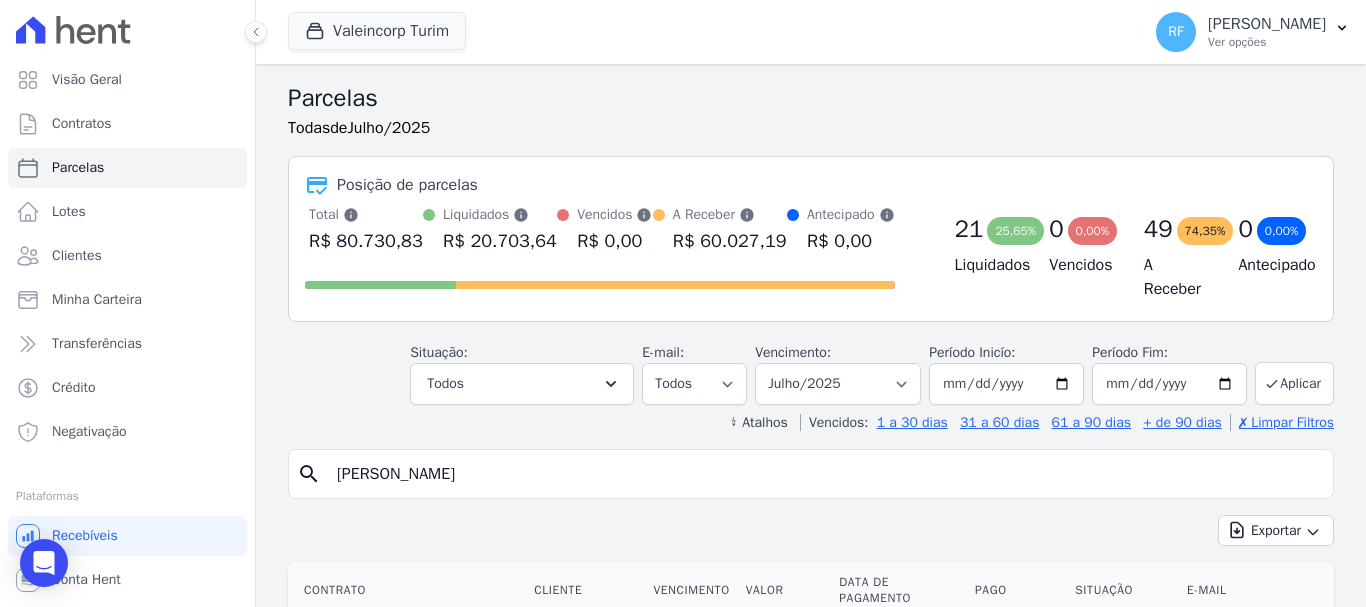 type on "philip" 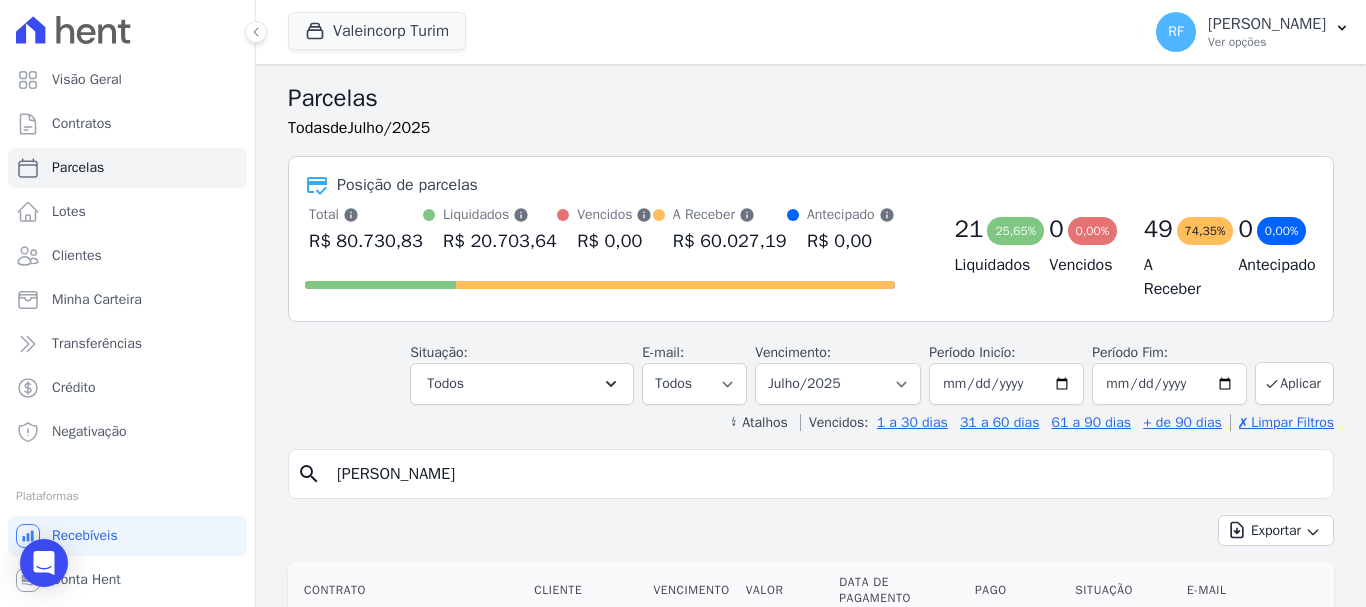 select 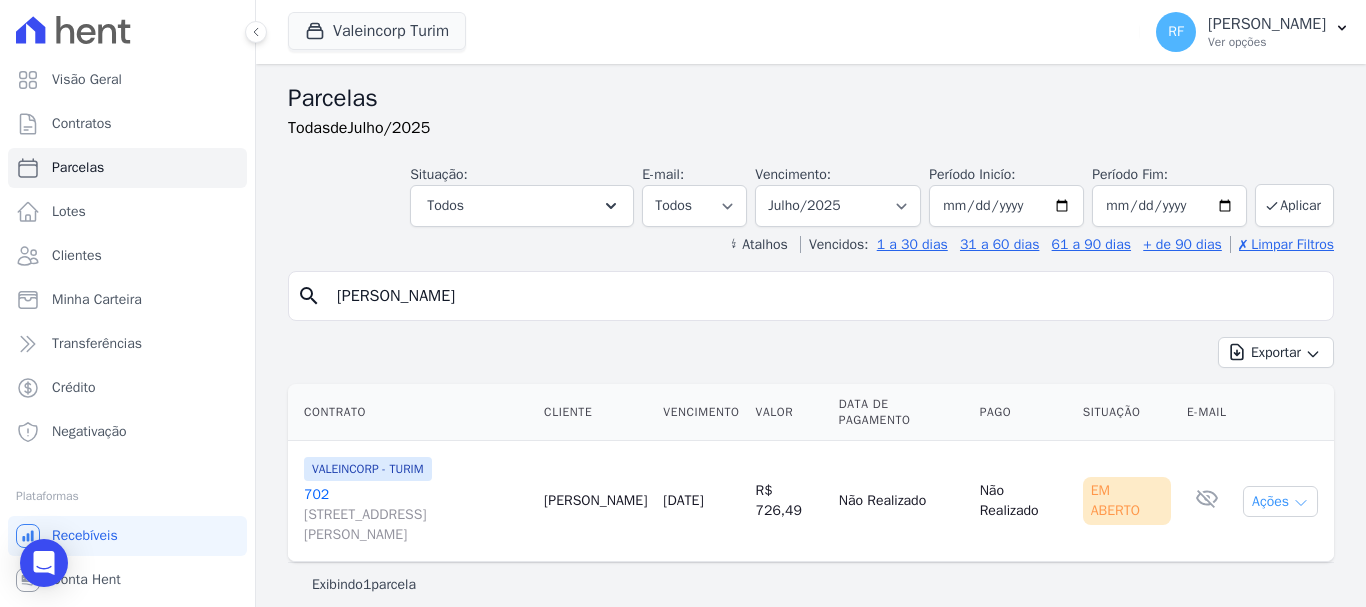 click on "Ações" at bounding box center [1280, 501] 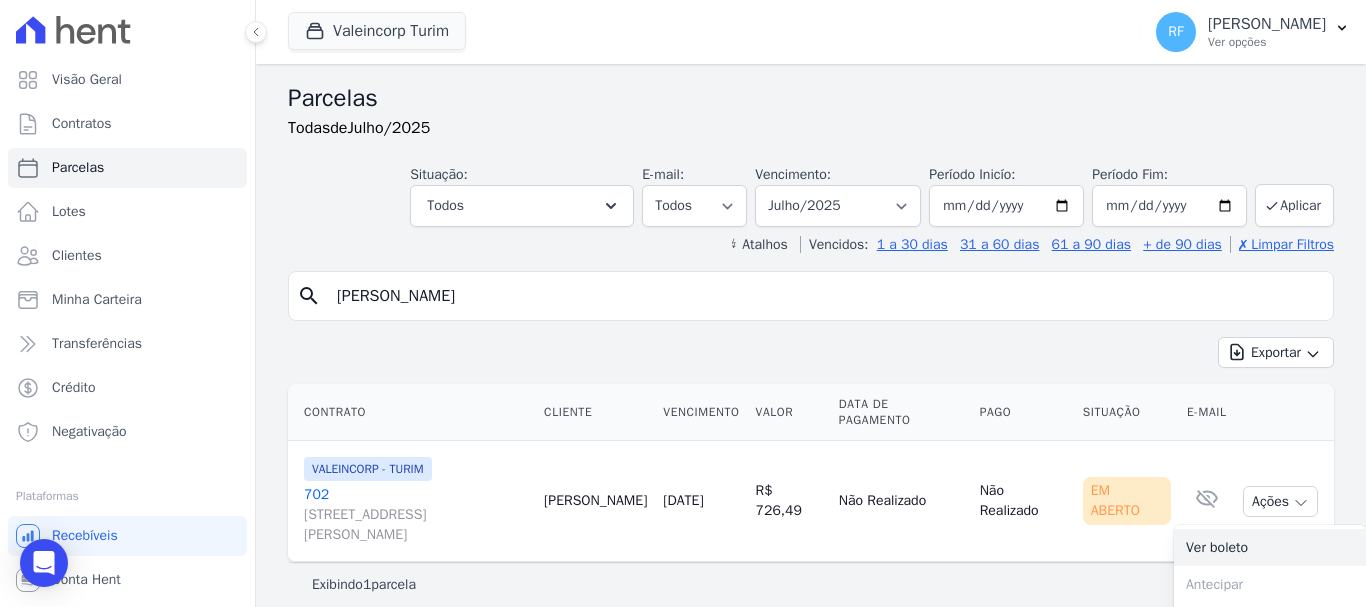click on "Ver boleto" at bounding box center [1270, 547] 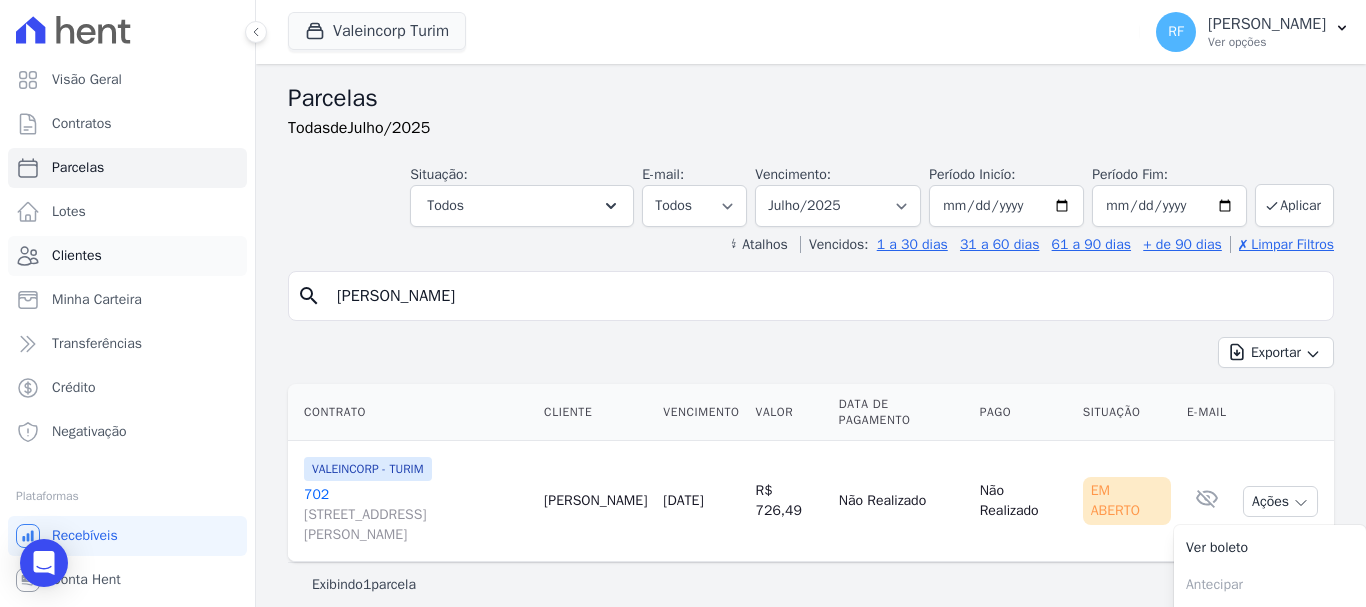 click on "Clientes" at bounding box center (77, 256) 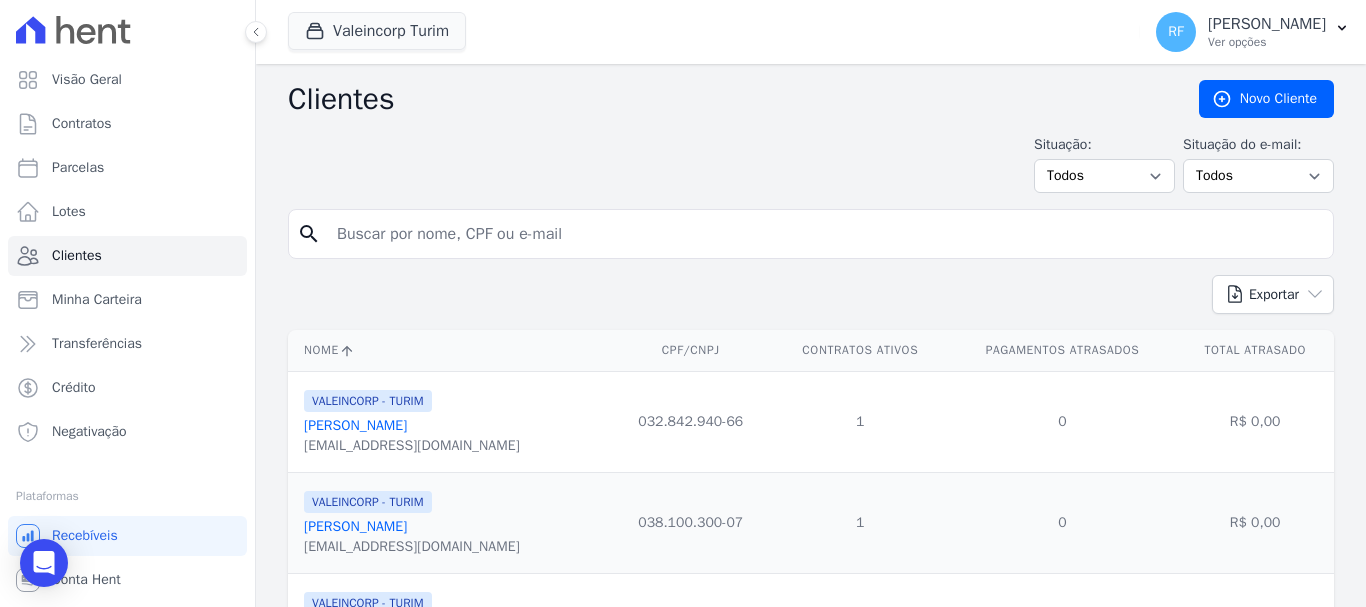 click at bounding box center [825, 234] 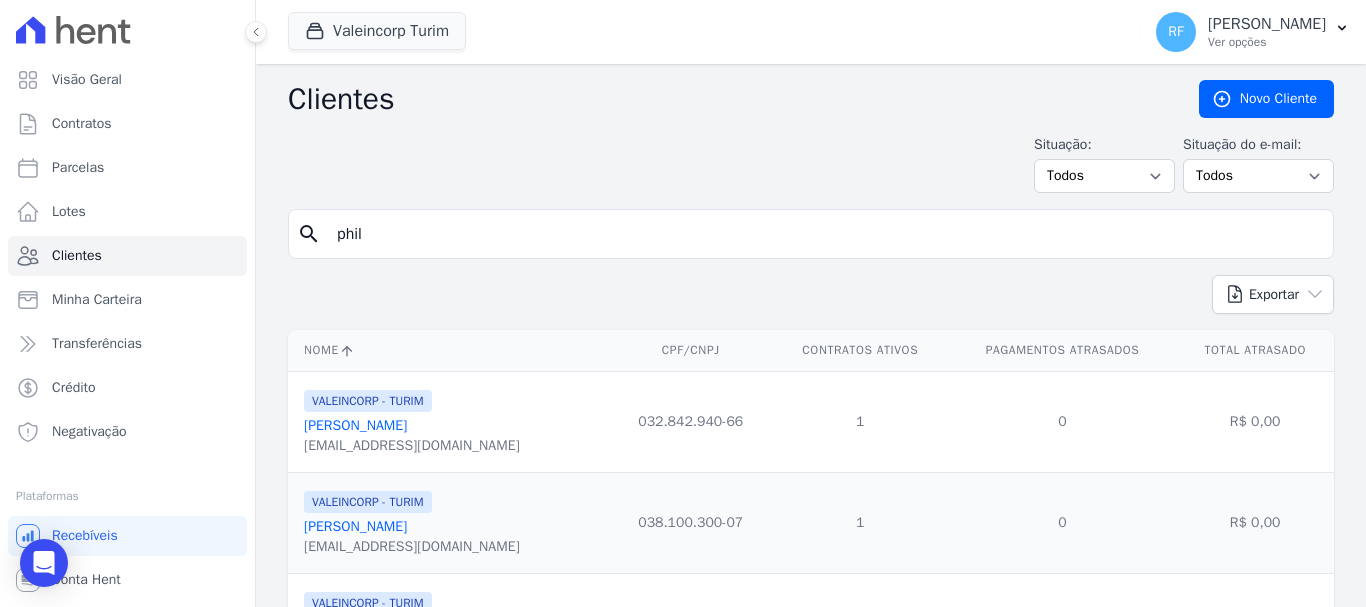 type on "philip" 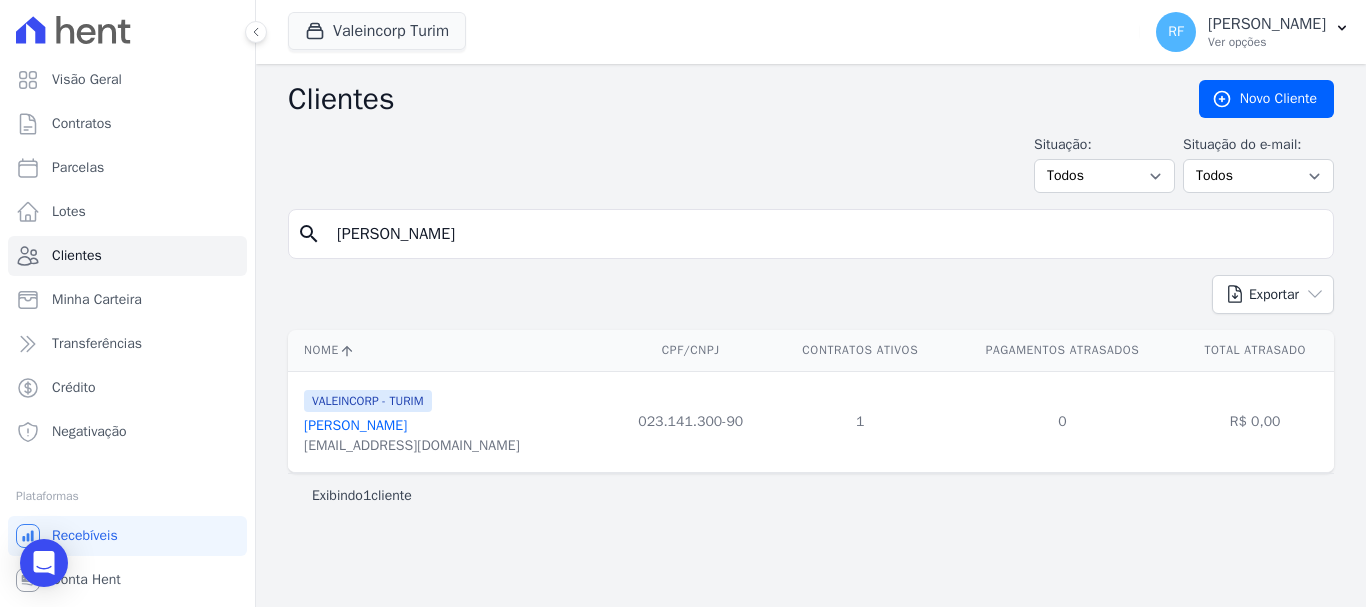 click on "Philip Kochann" at bounding box center [355, 425] 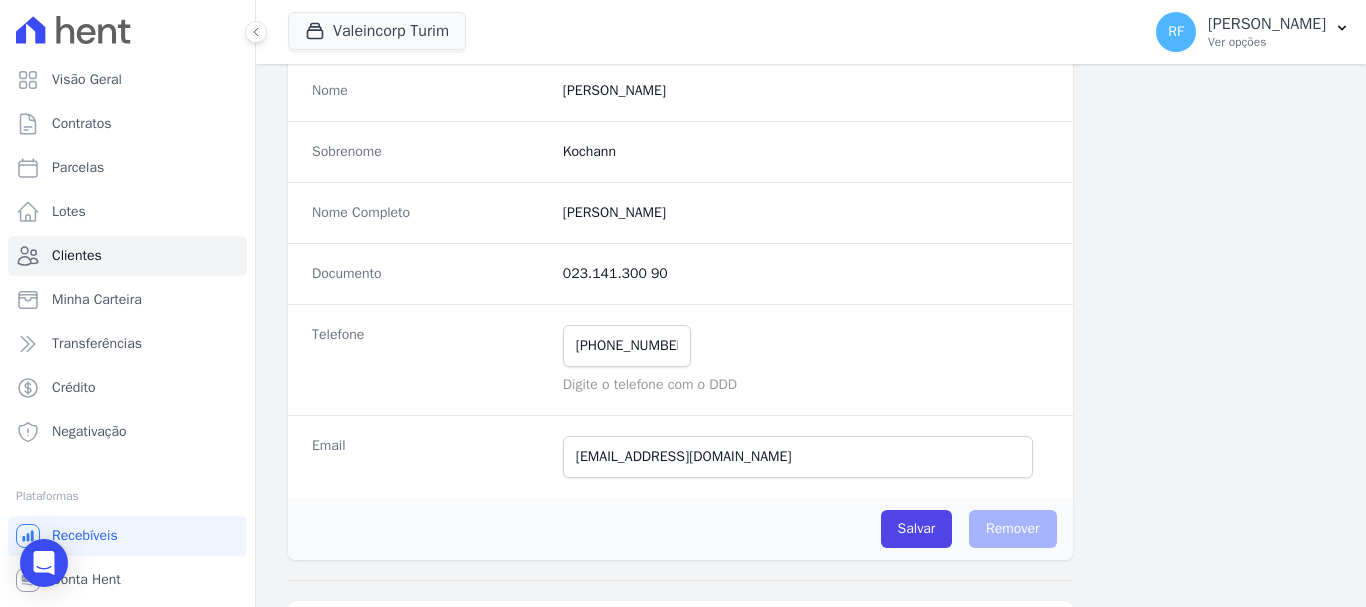 scroll, scrollTop: 300, scrollLeft: 0, axis: vertical 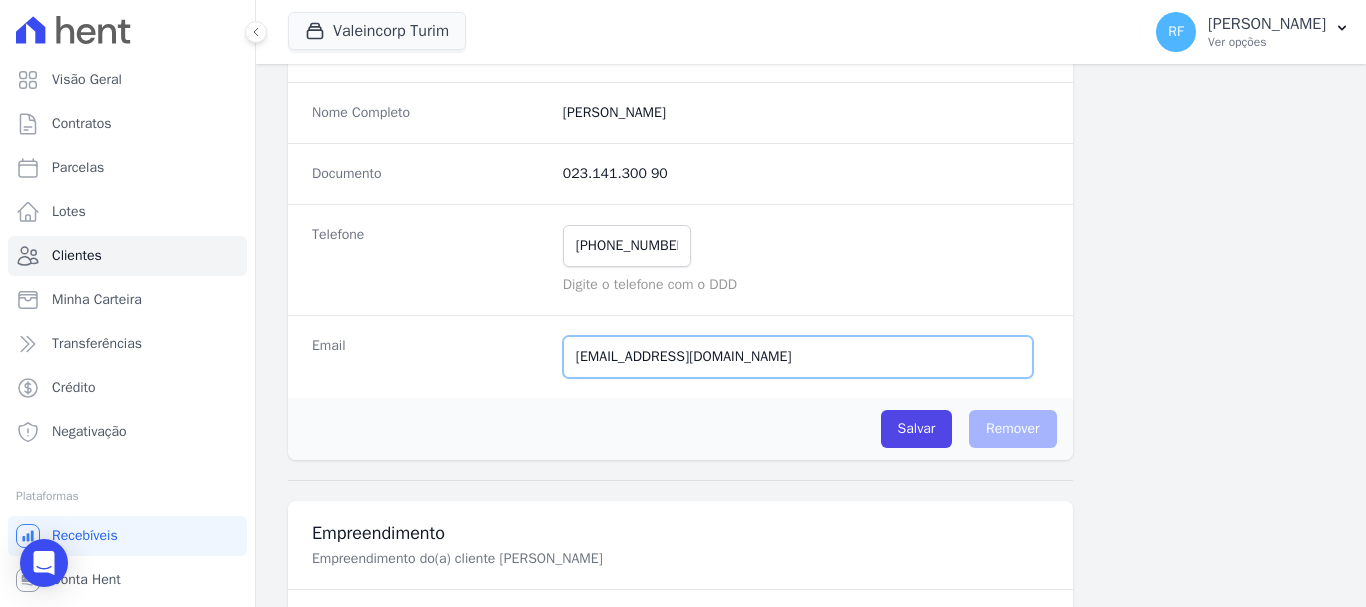 drag, startPoint x: 651, startPoint y: 360, endPoint x: 518, endPoint y: 350, distance: 133.37541 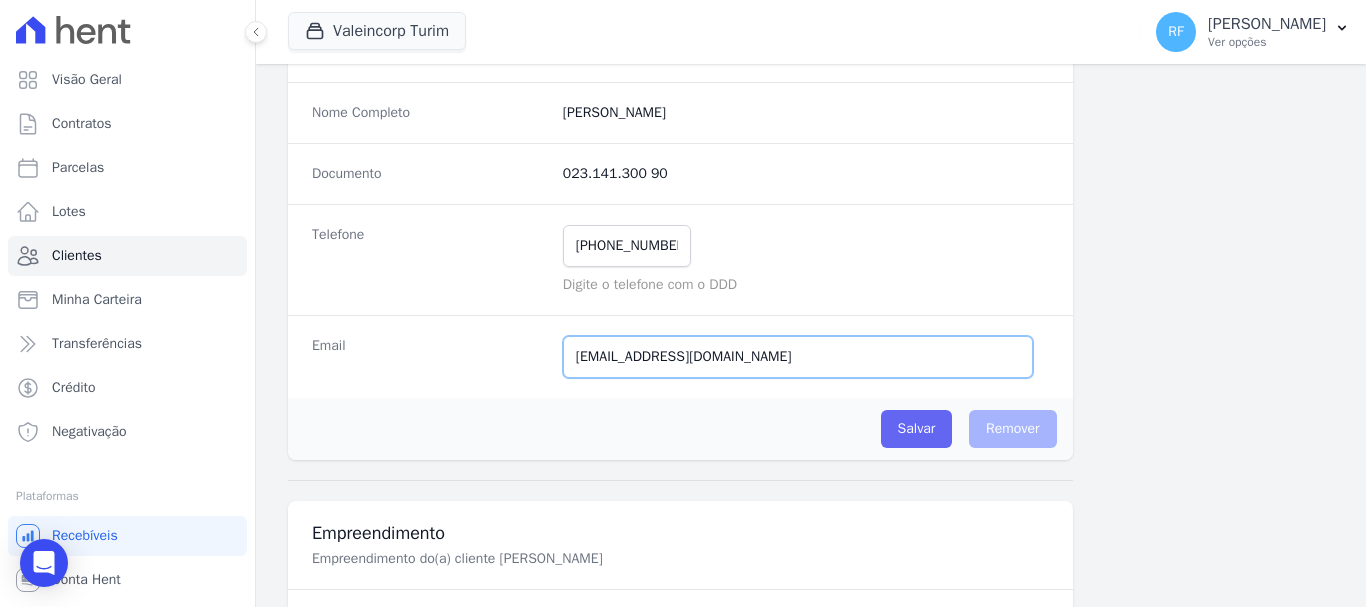 type on "Phil.koc@gmail.com" 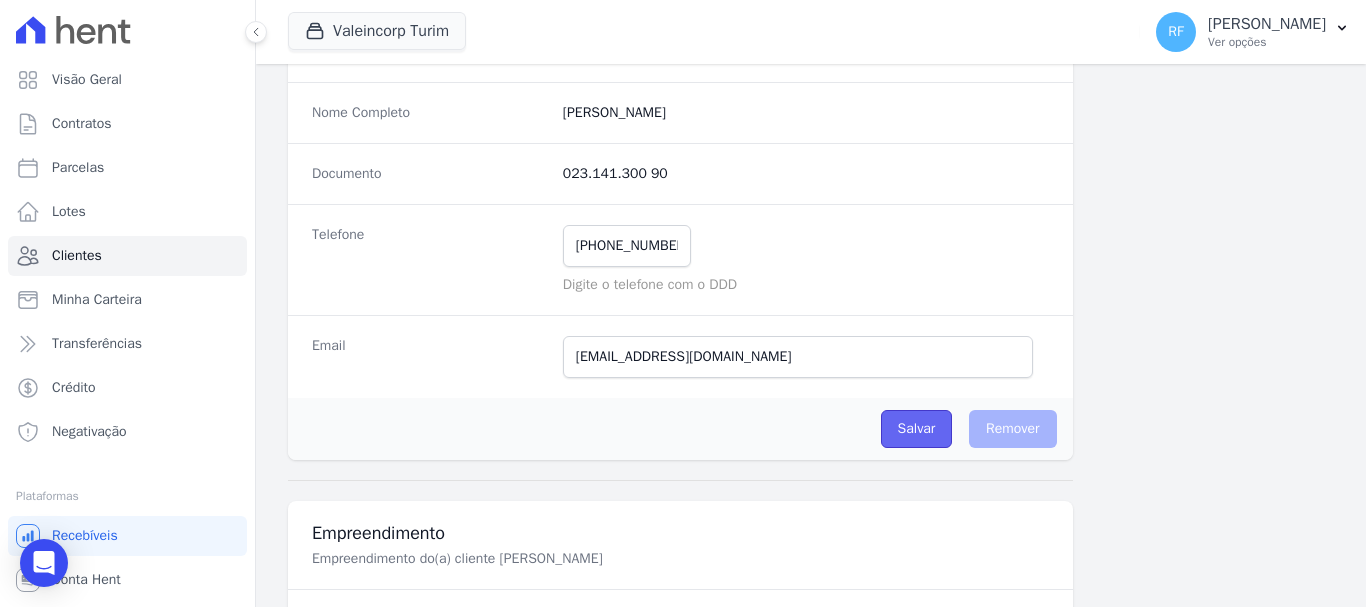 click on "Salvar" at bounding box center (917, 429) 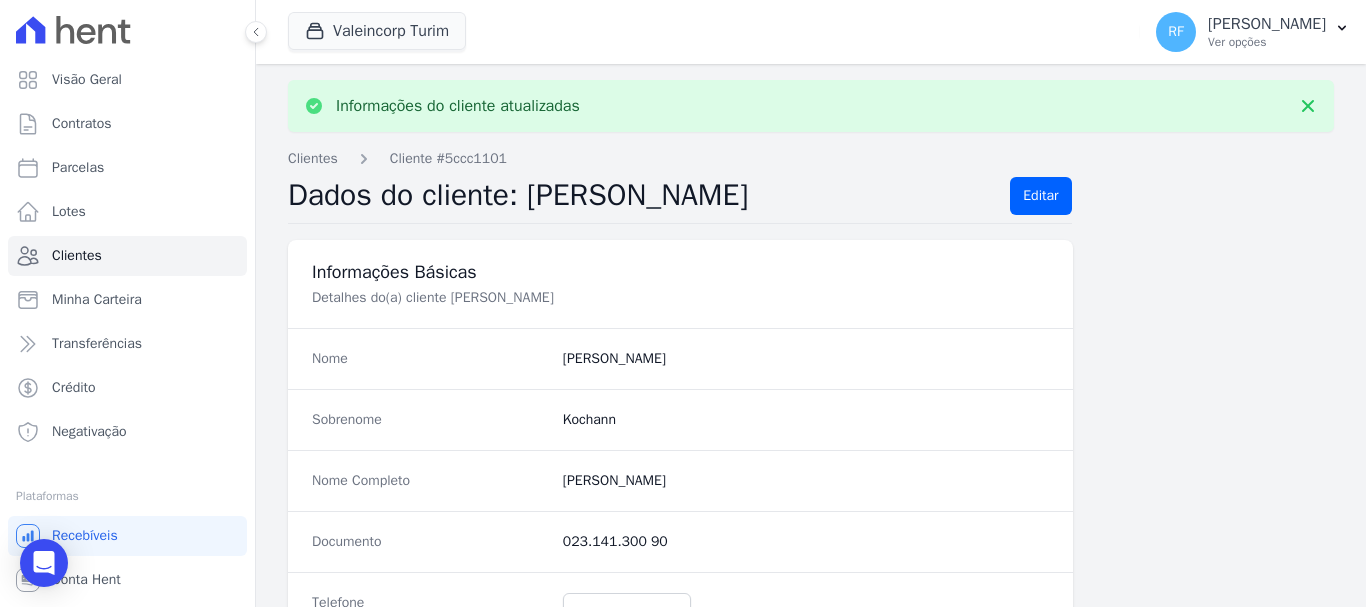 scroll, scrollTop: 500, scrollLeft: 0, axis: vertical 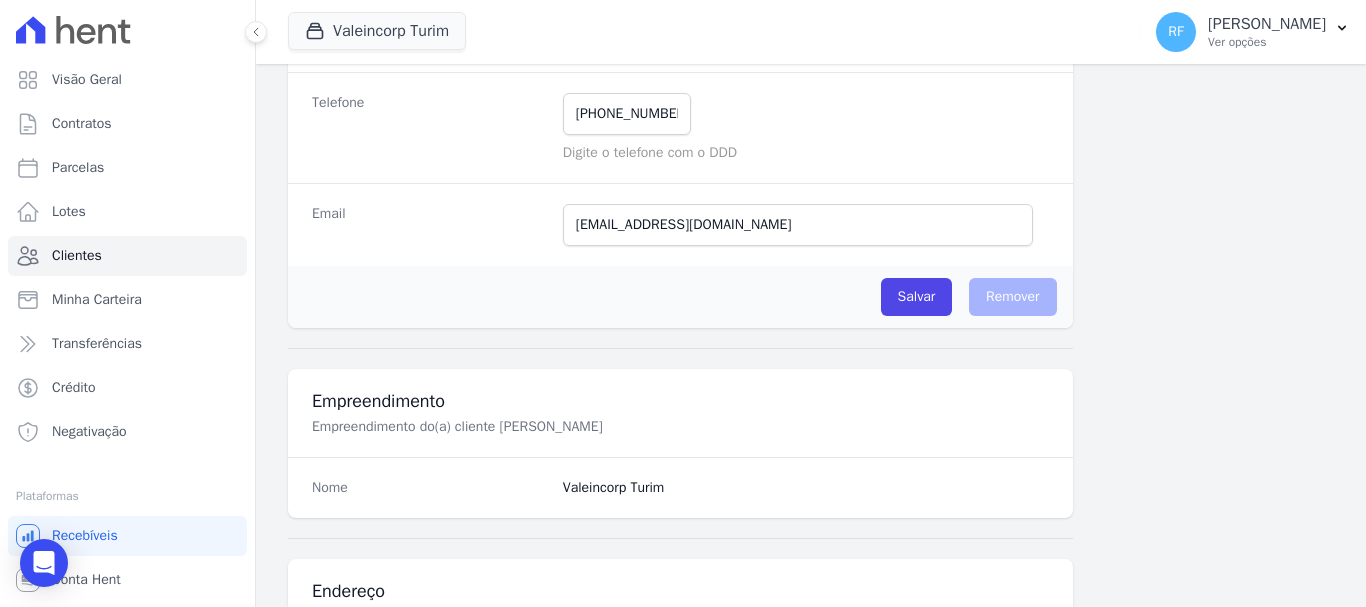 click on "Empreendimento" at bounding box center [680, 401] 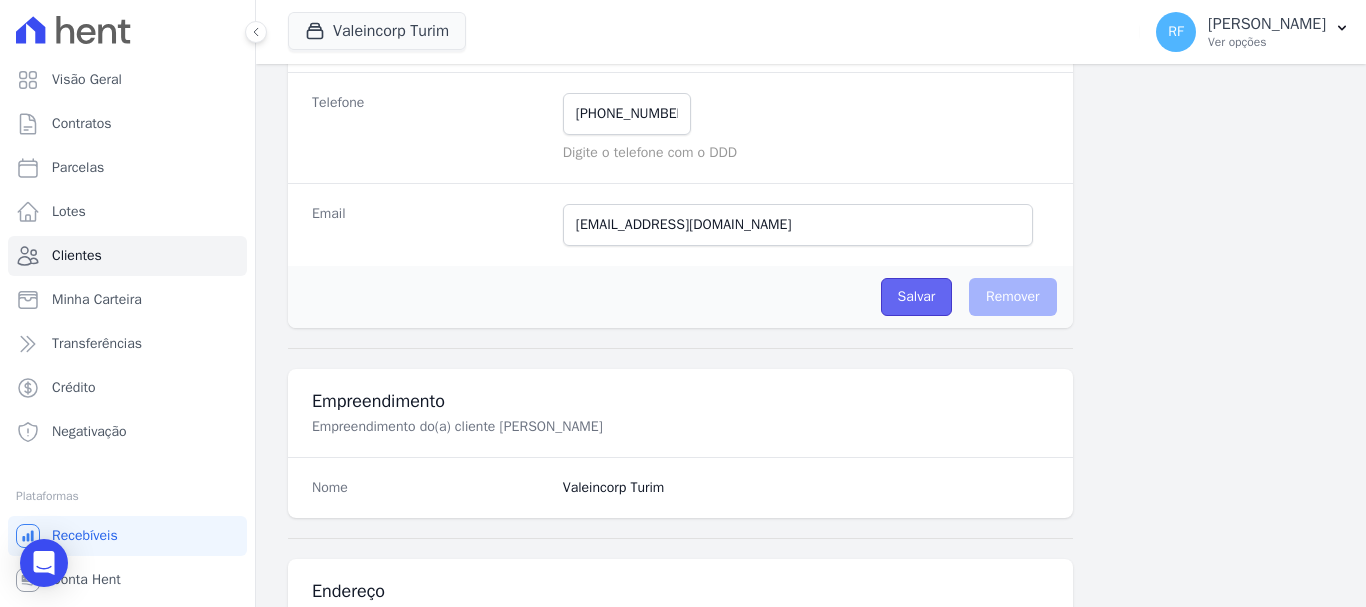 click on "Salvar" at bounding box center [917, 297] 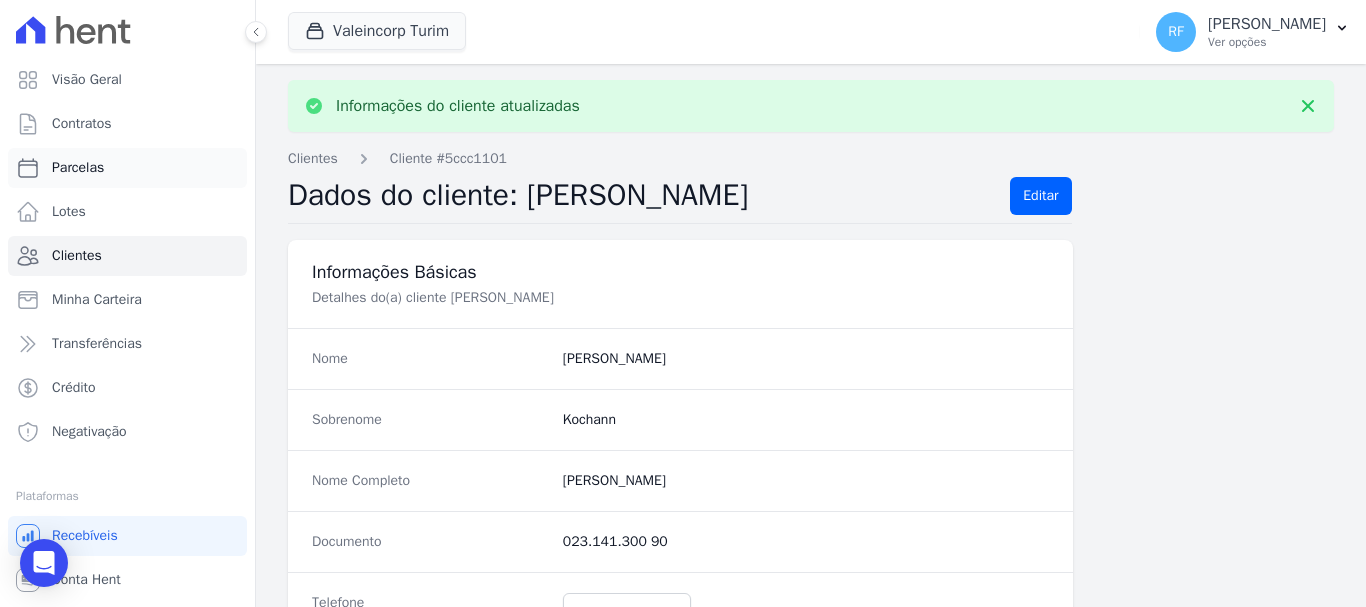 click on "Parcelas" at bounding box center (78, 168) 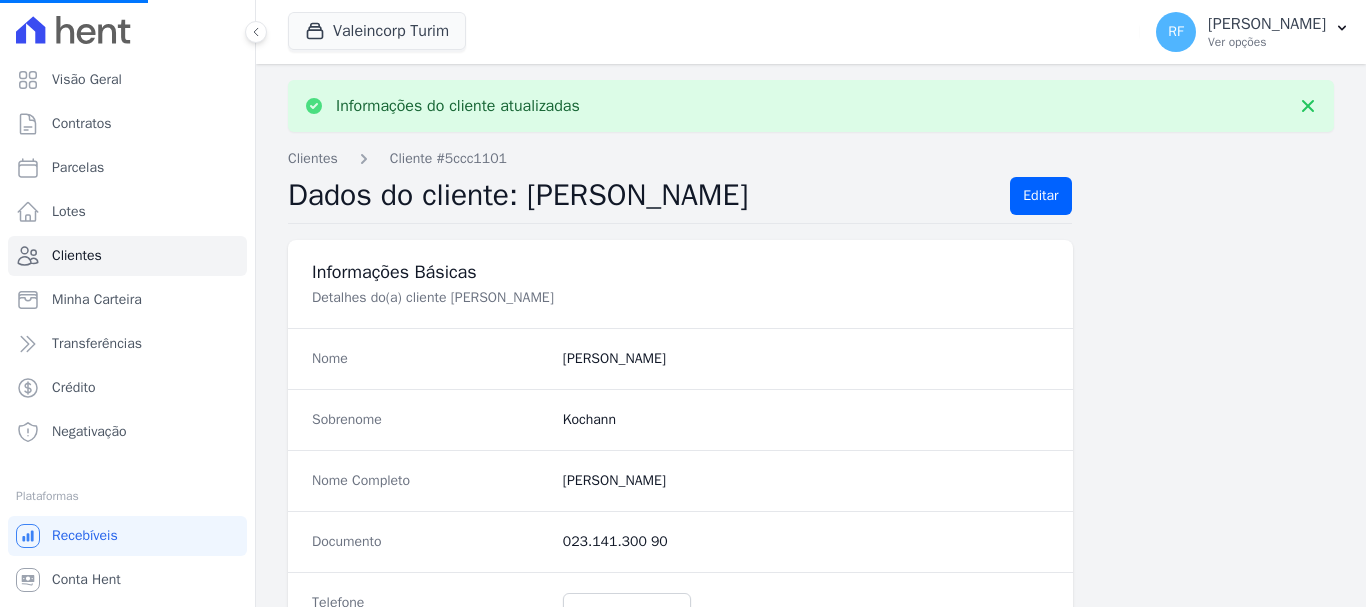 select 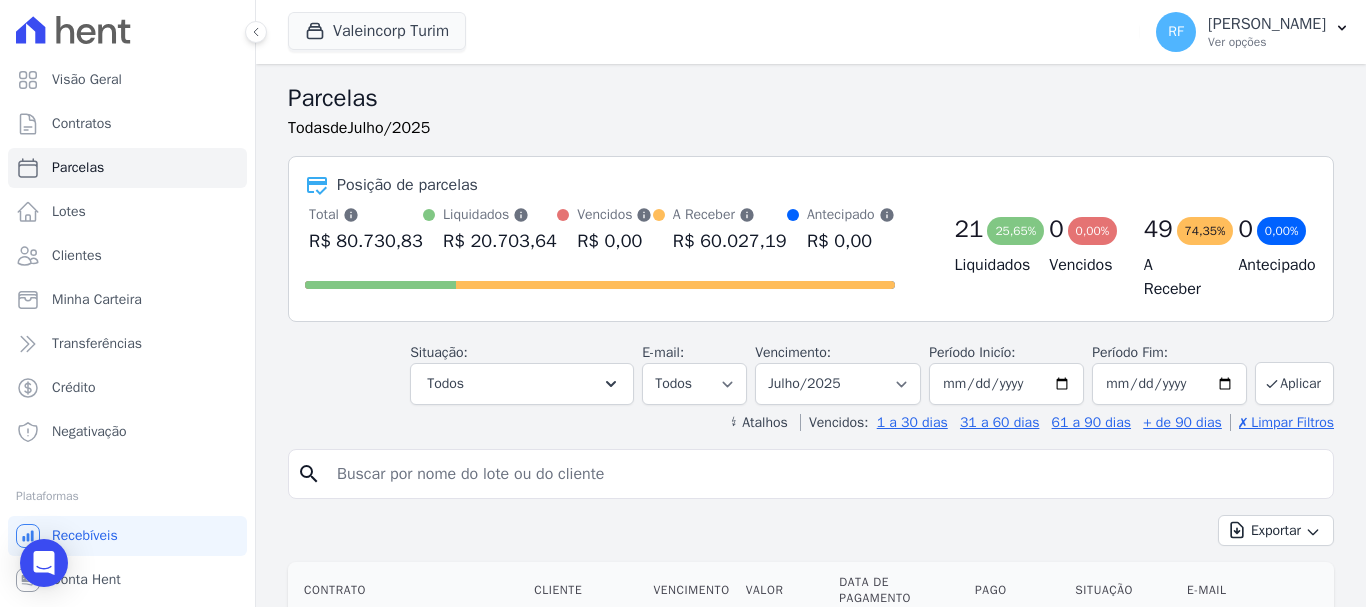 click at bounding box center [825, 474] 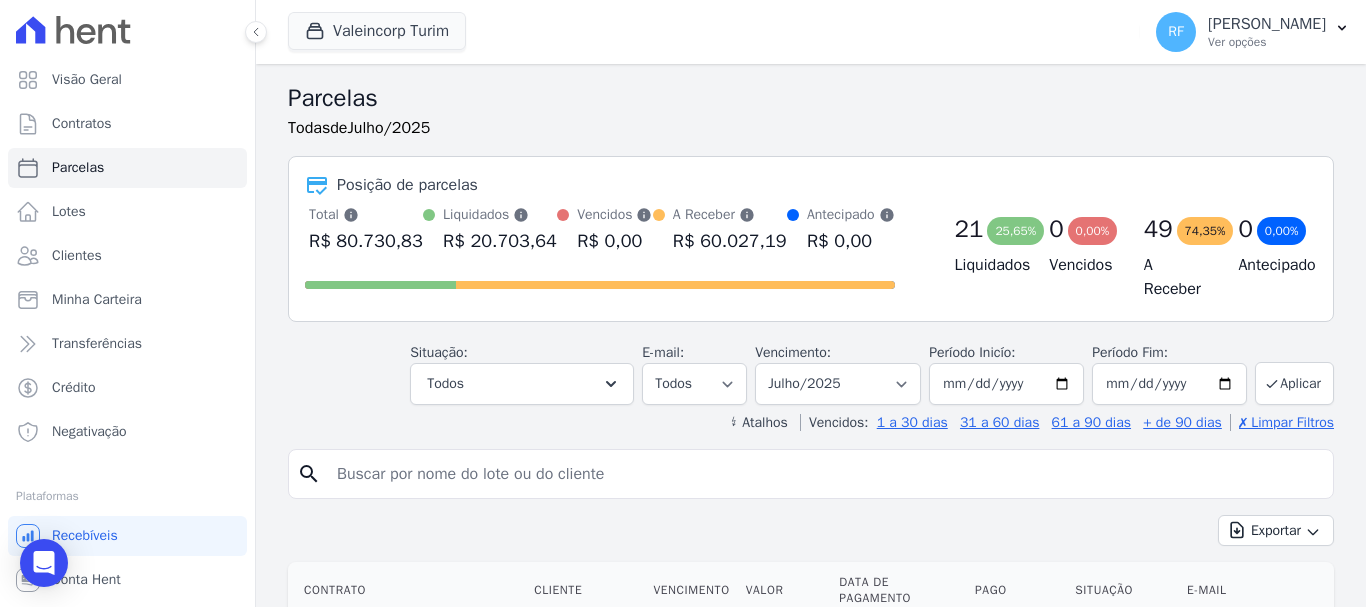 type on "philip" 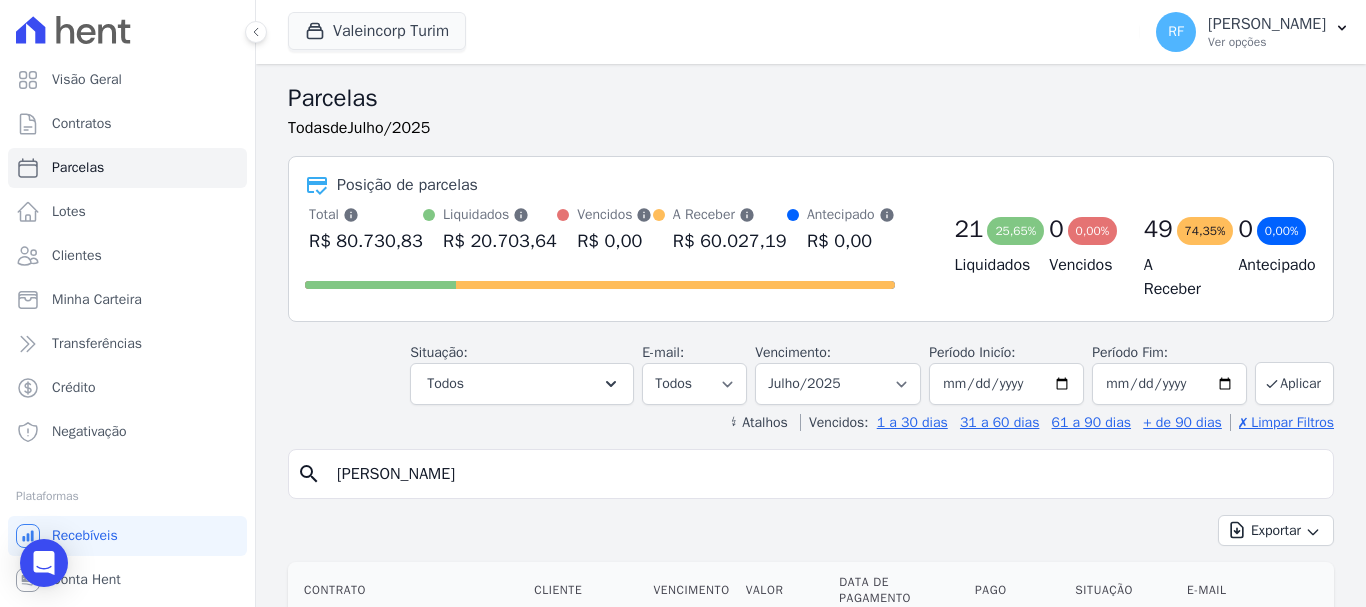 select 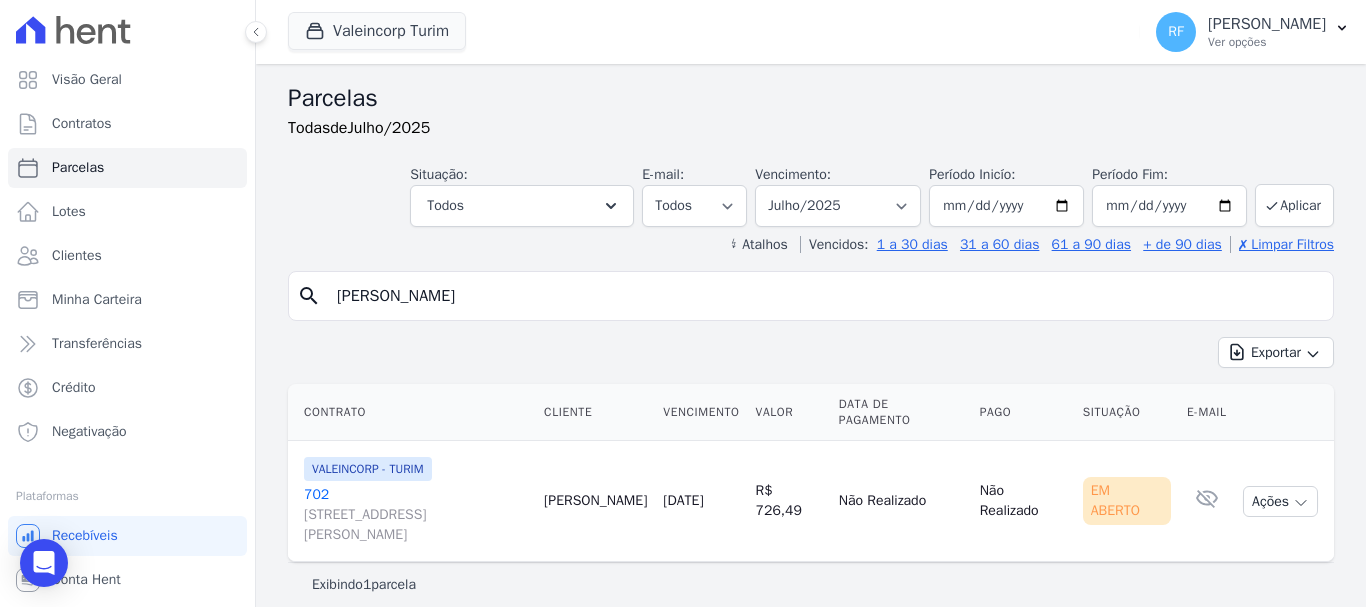 click on "702
Rua José de Alencar , 195,  AP 701 ,  Rio Branco" at bounding box center (416, 515) 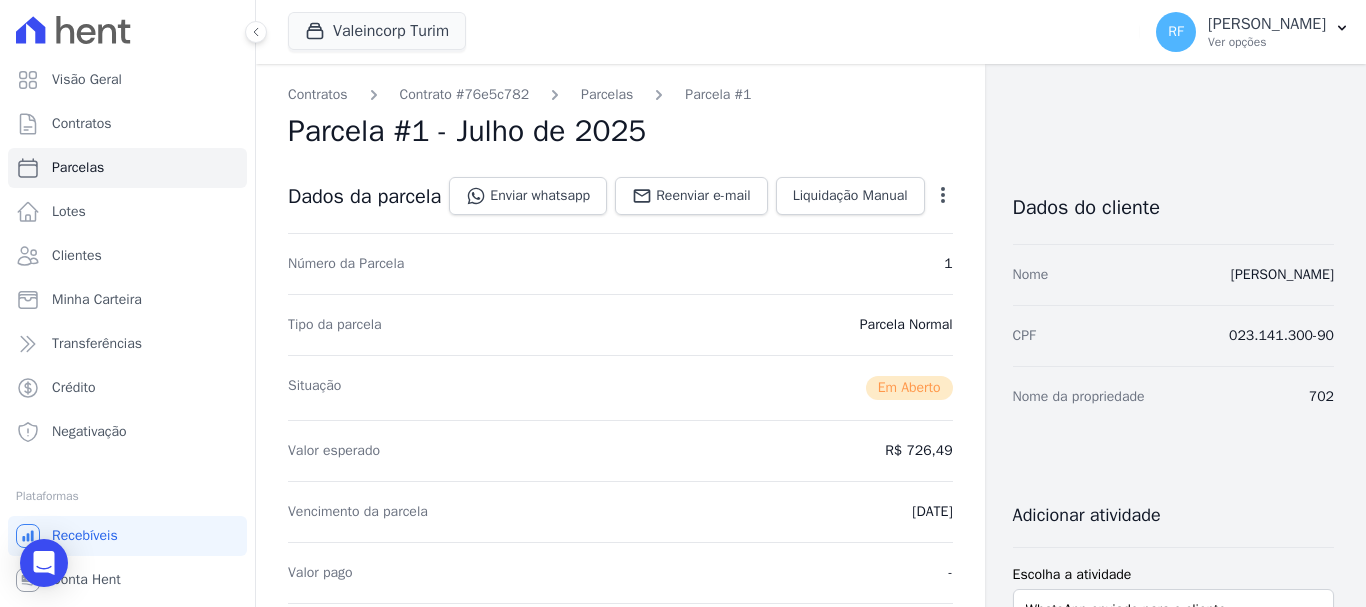 click on "Enviar whatsapp
Registrar envio de WhatsApp
Caso o envio da mensagem via WhatsApp tenha sido bem-sucedido, registre esta atividade.
Escreva uma nota
Enviado lembrete de vencimento com código de barras para pagamento.
Cancelar
Registrar Envio
Reenviar e-mail
Liquidação Manual
Liquidação Manual
Data de Pagamento
726.49" at bounding box center (700, 197) 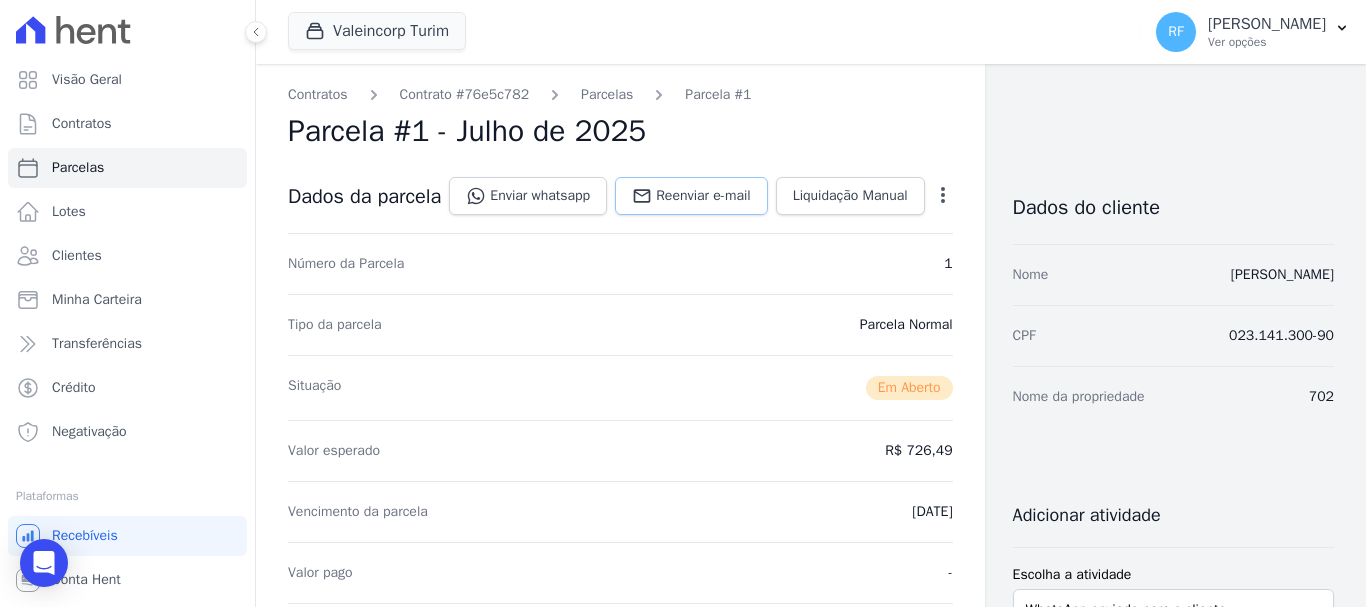 click on "Reenviar e-mail" at bounding box center (691, 196) 